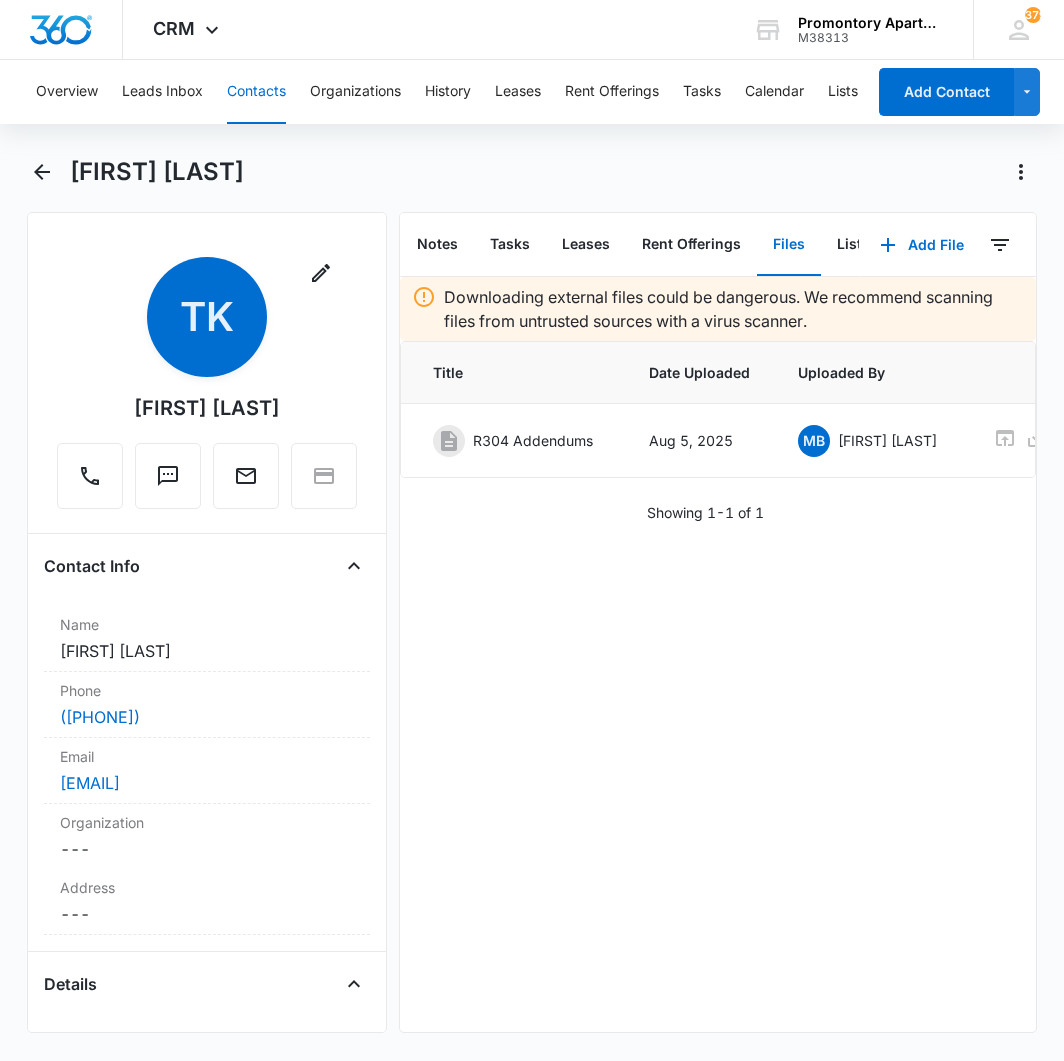 scroll, scrollTop: 0, scrollLeft: 0, axis: both 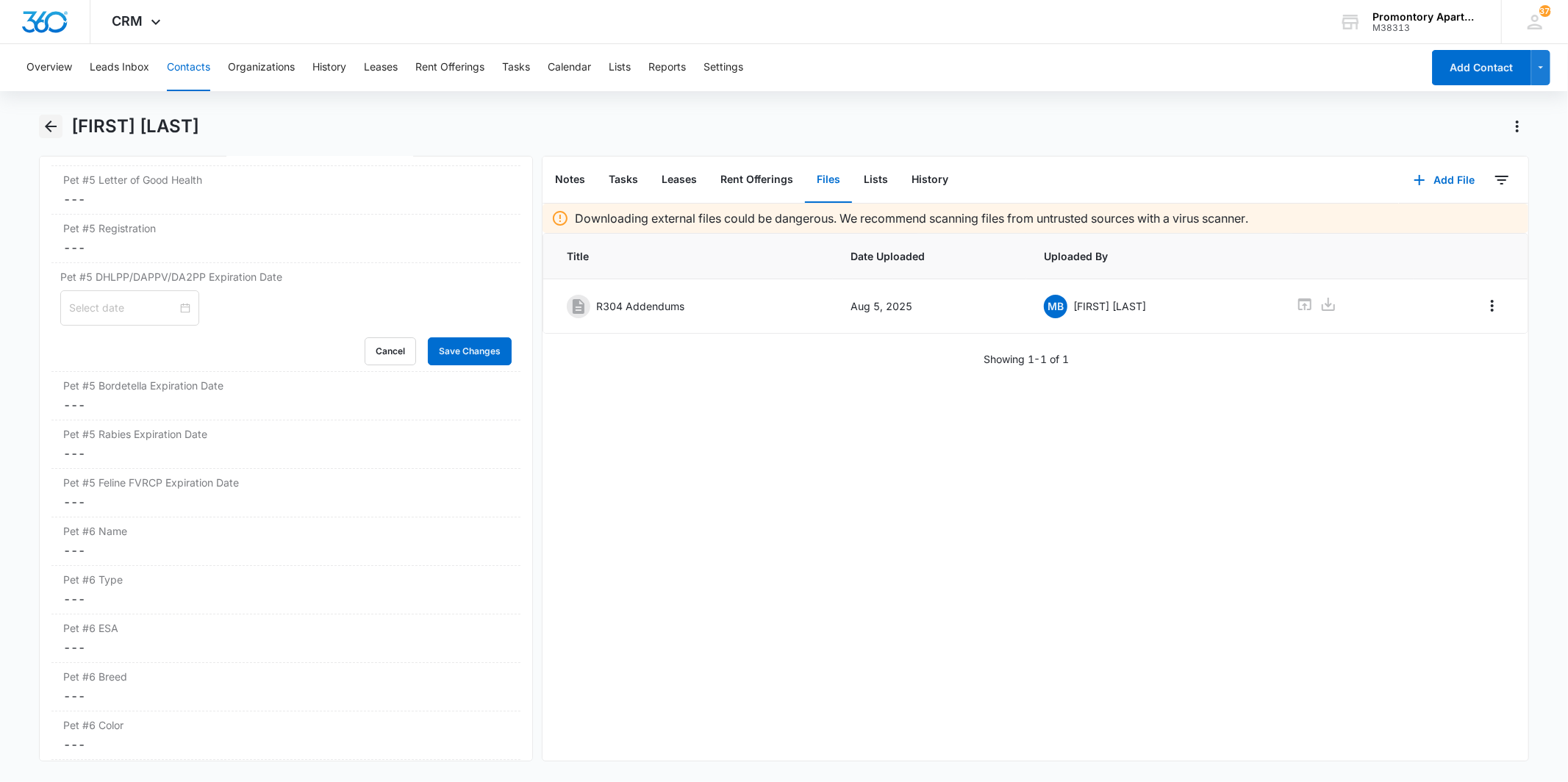 click 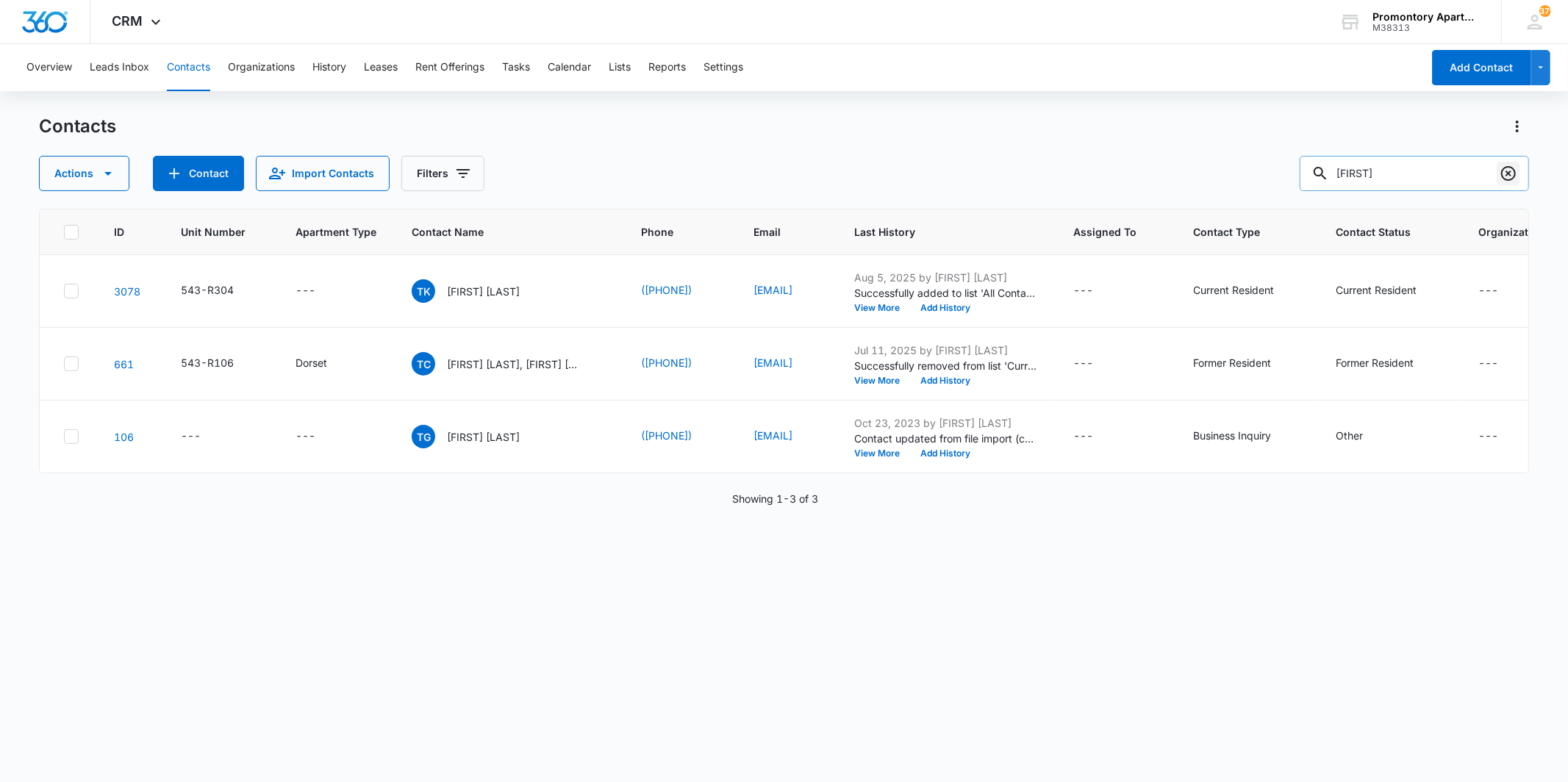 click 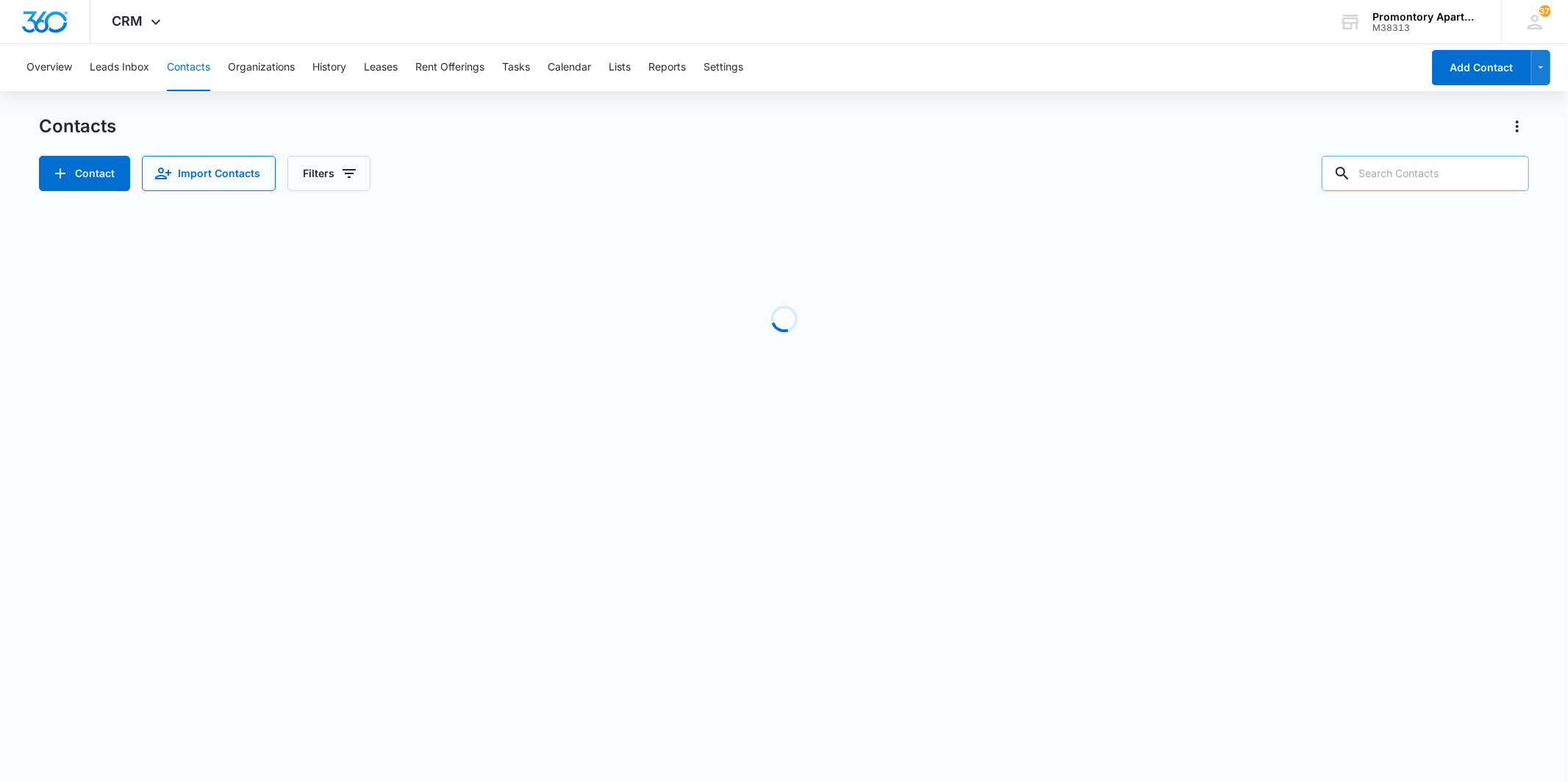 click at bounding box center [1425, 173] 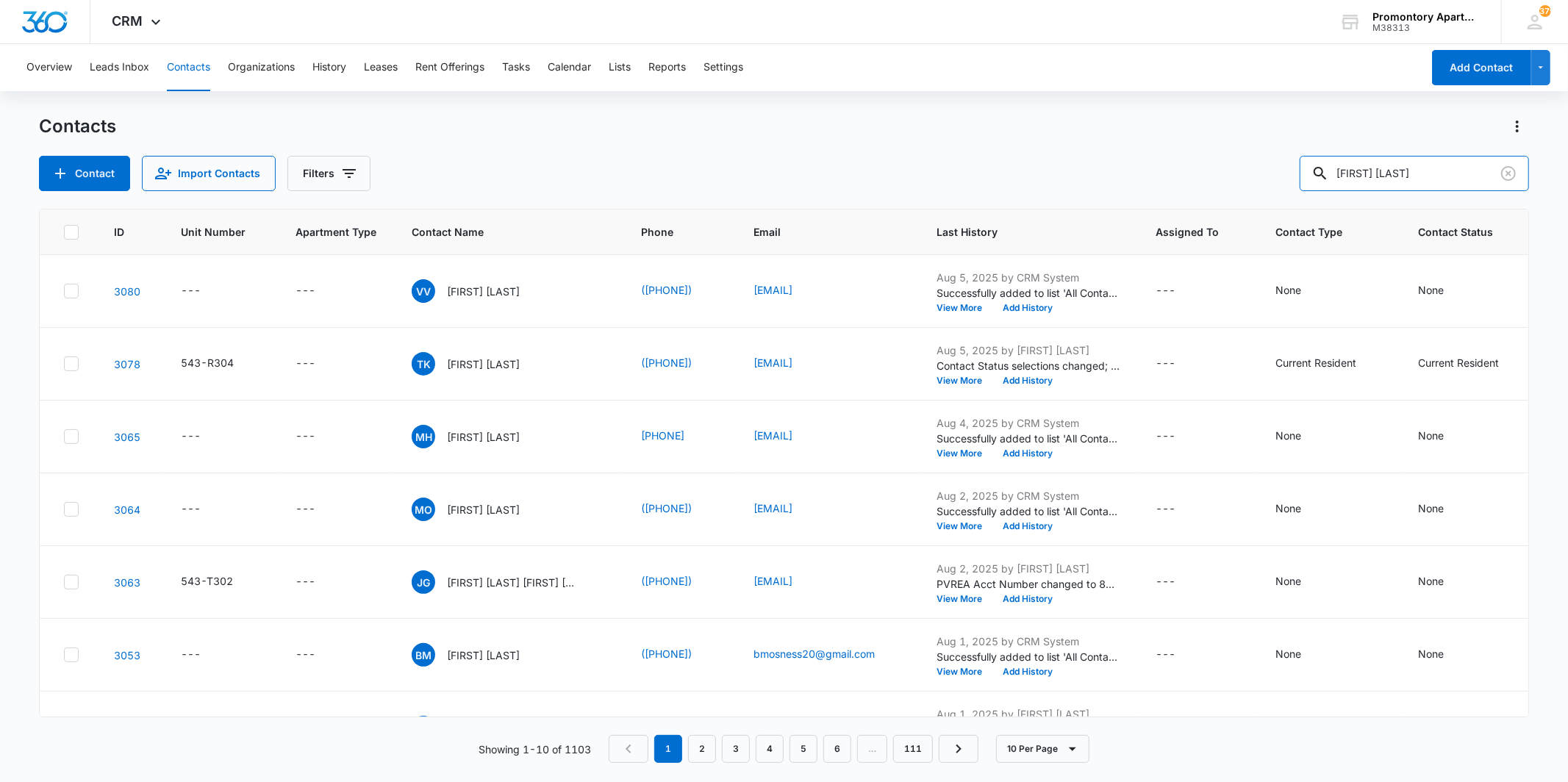 type on "[FIRST] [LAST]" 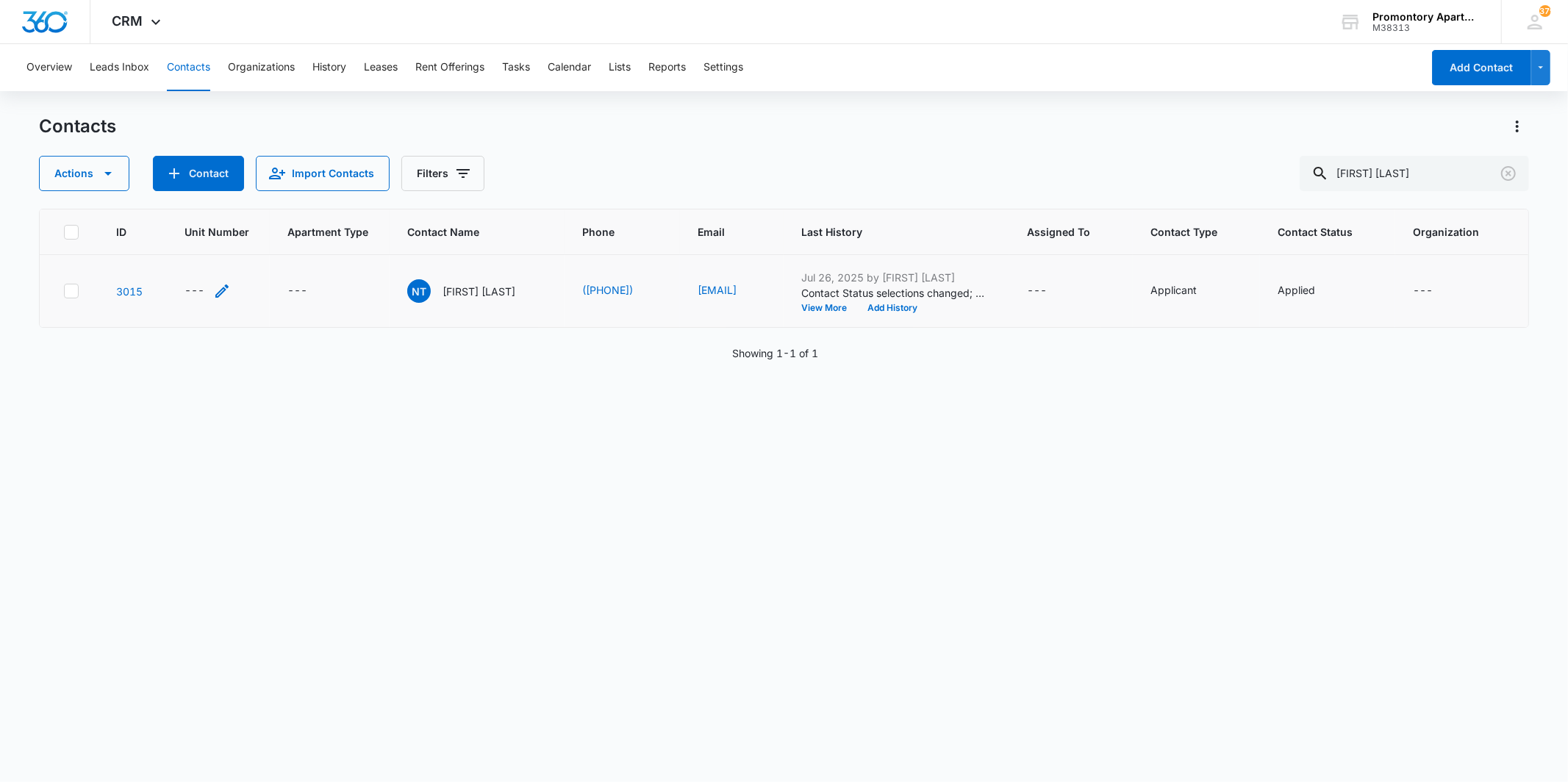 click on "---" at bounding box center (194, 291) 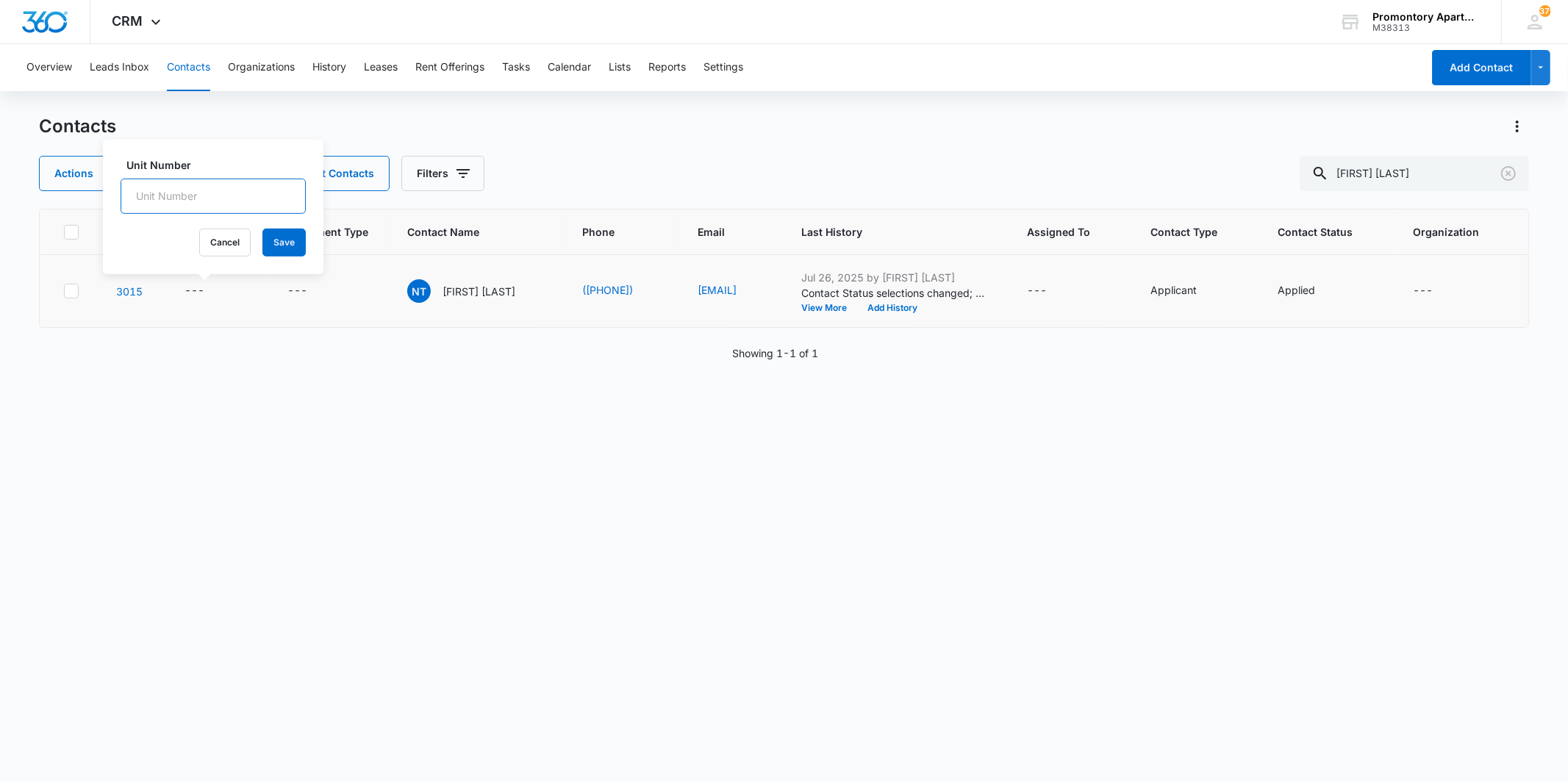 click on "Unit Number" at bounding box center (213, 196) 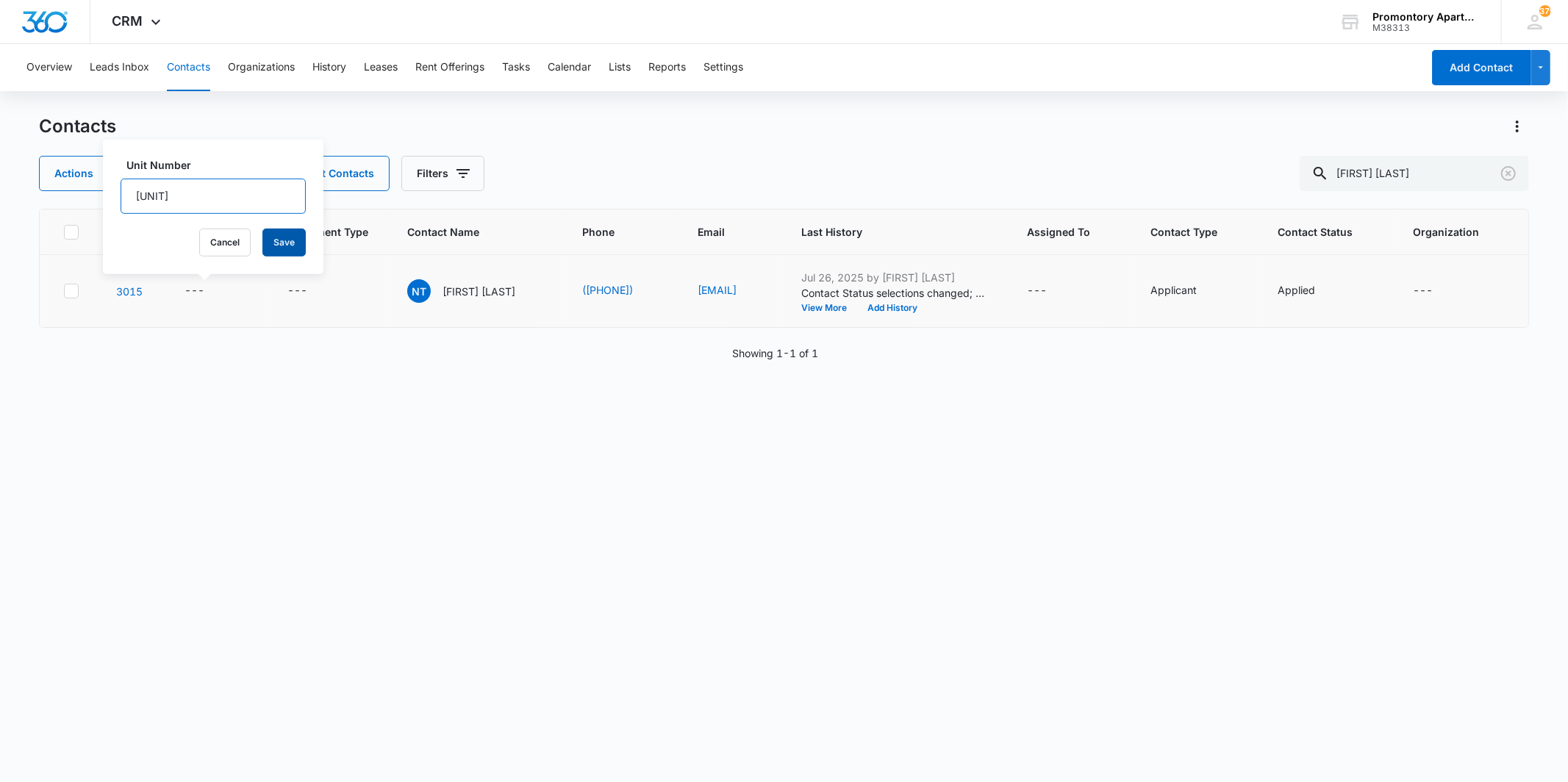 type on "[UNIT]" 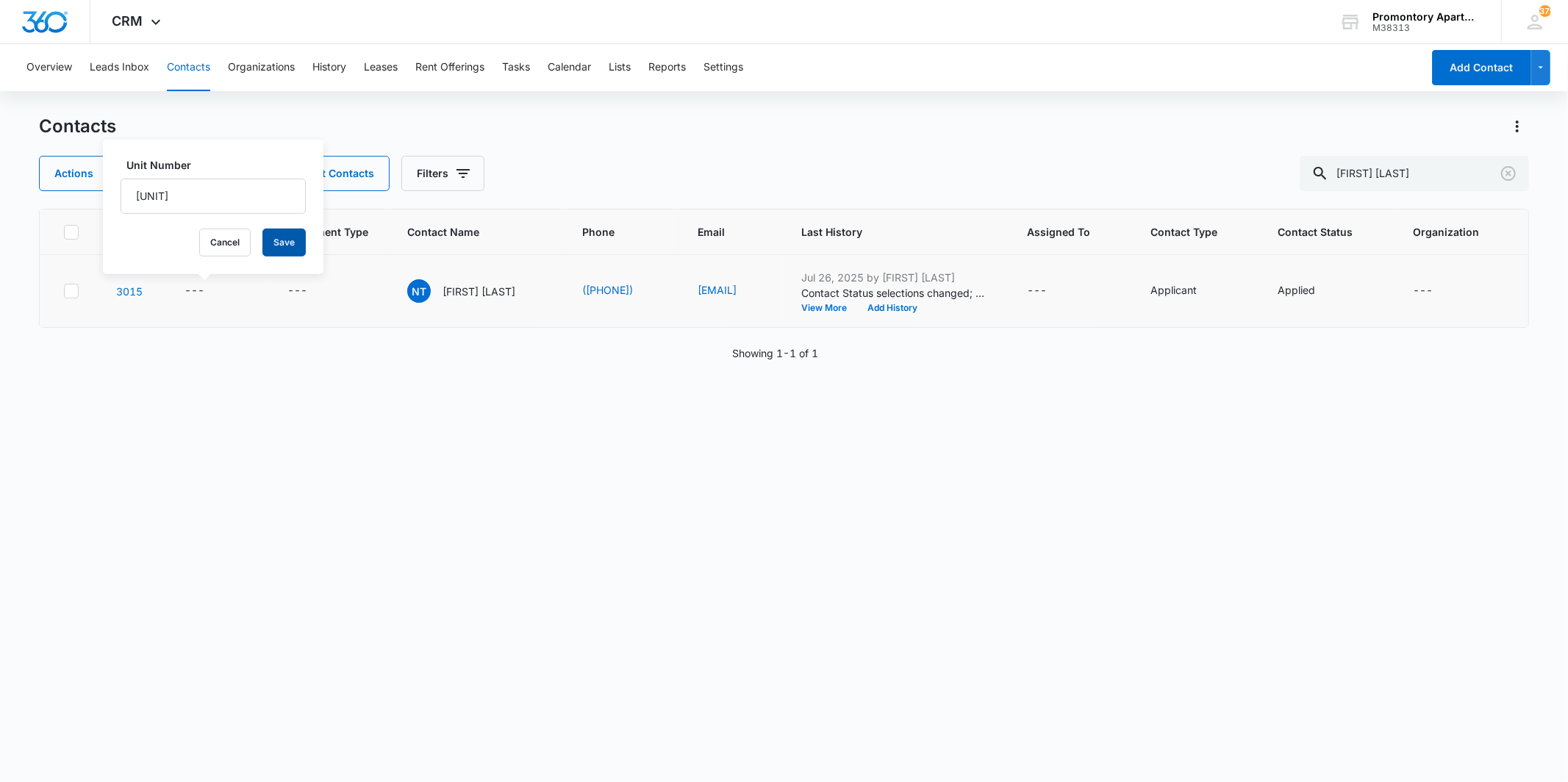 click on "Save" at bounding box center (284, 243) 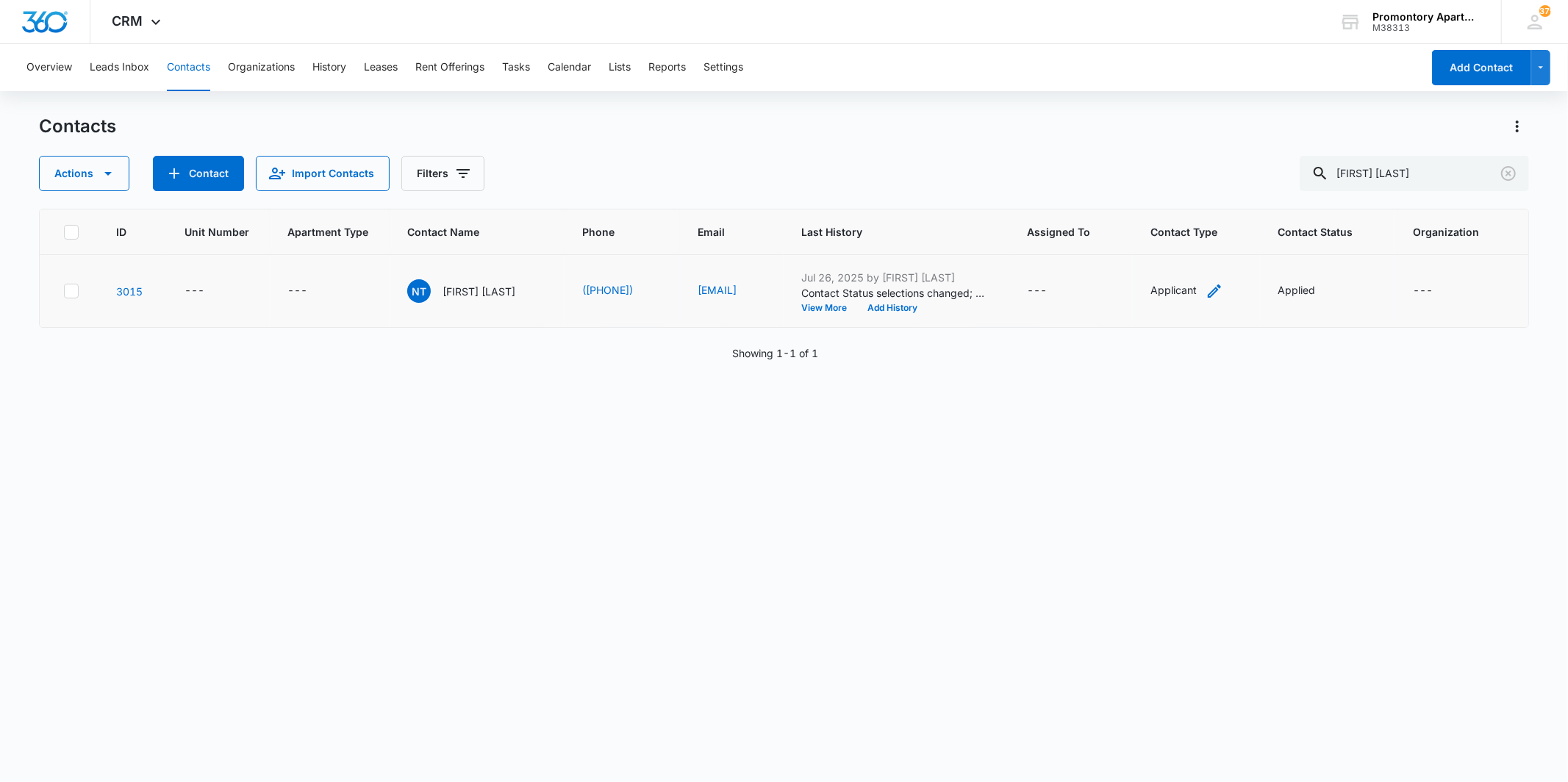 click on "Applicant" at bounding box center (1173, 290) 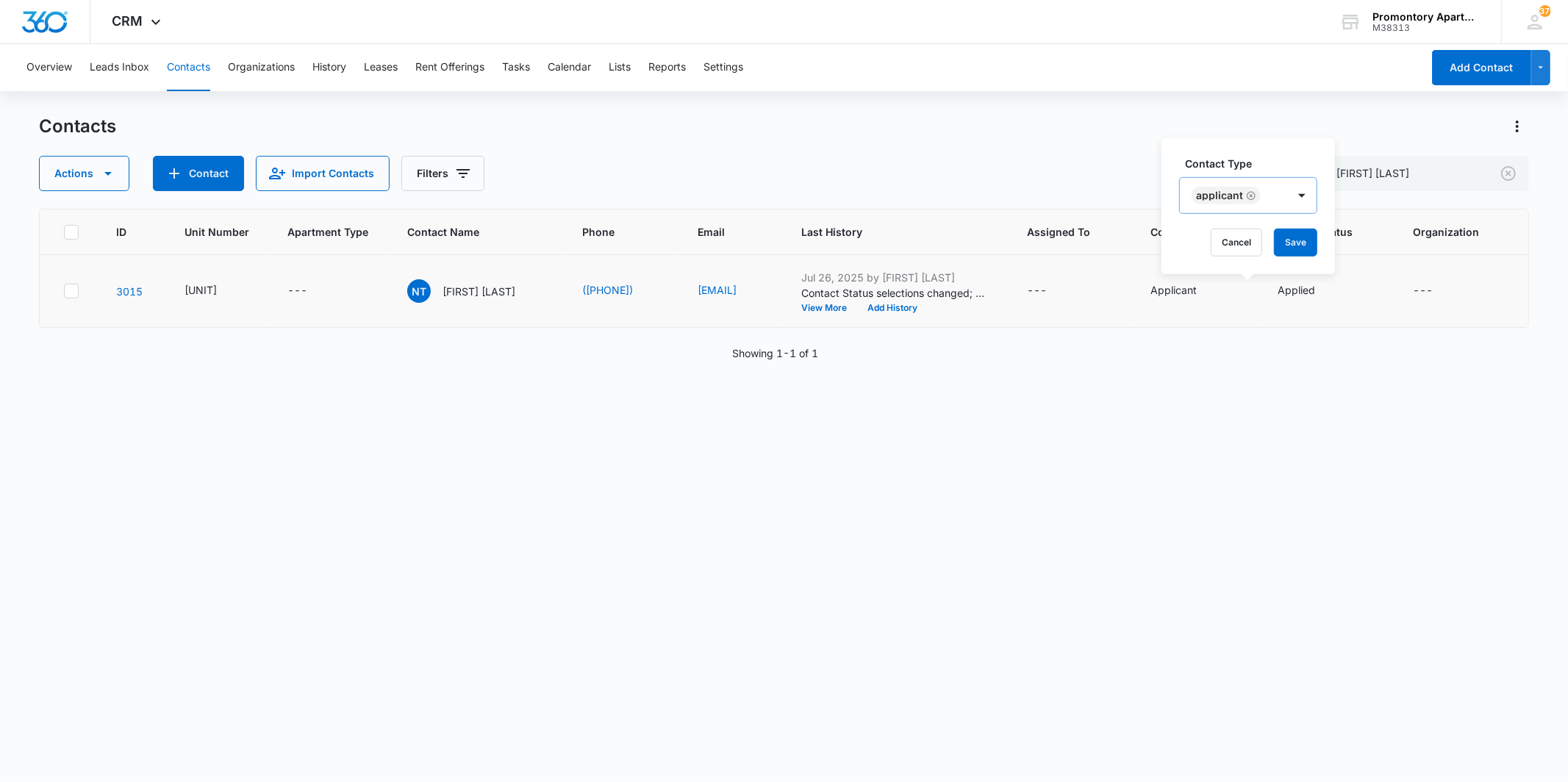 click 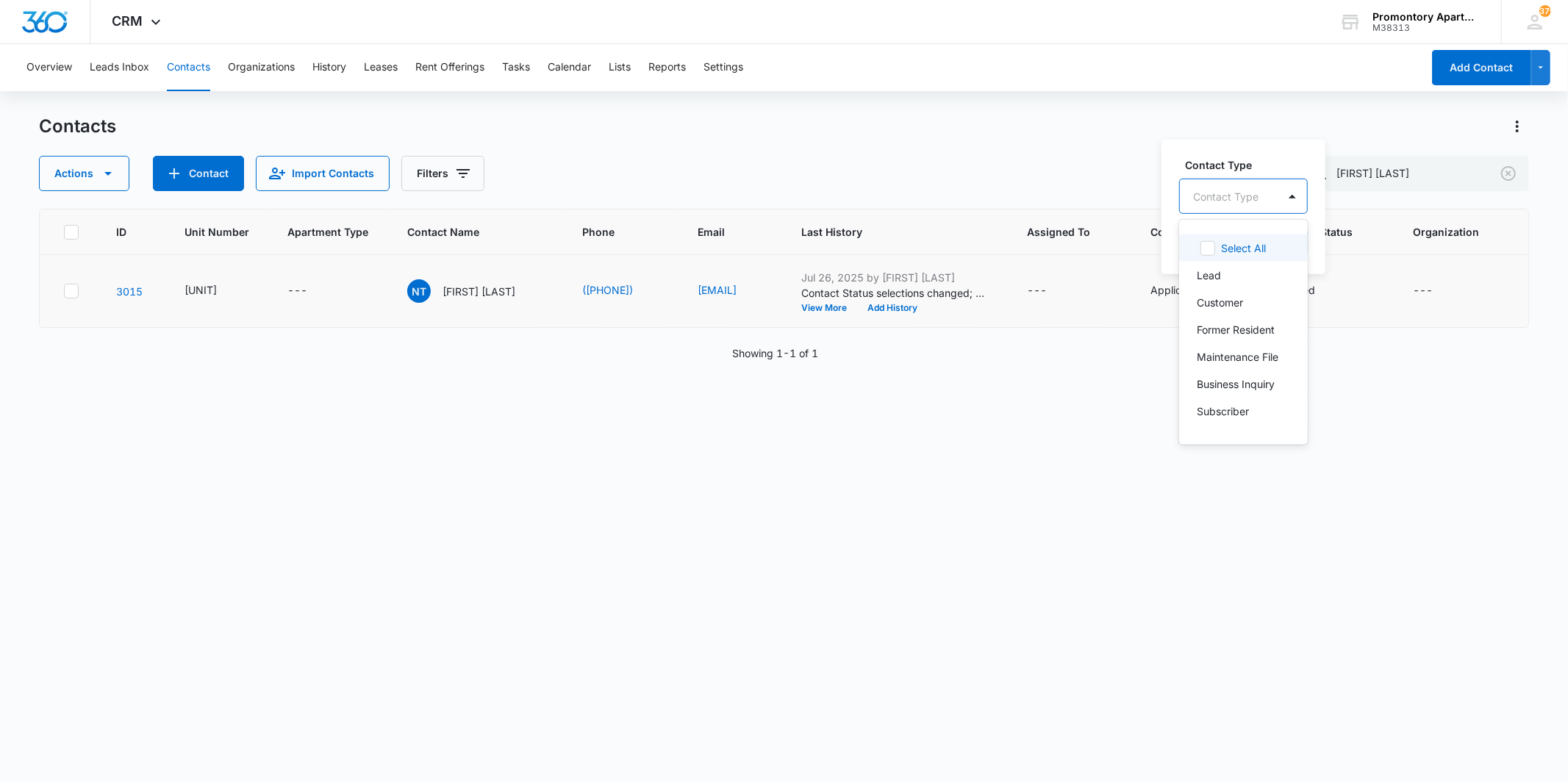 click at bounding box center (1225, 196) 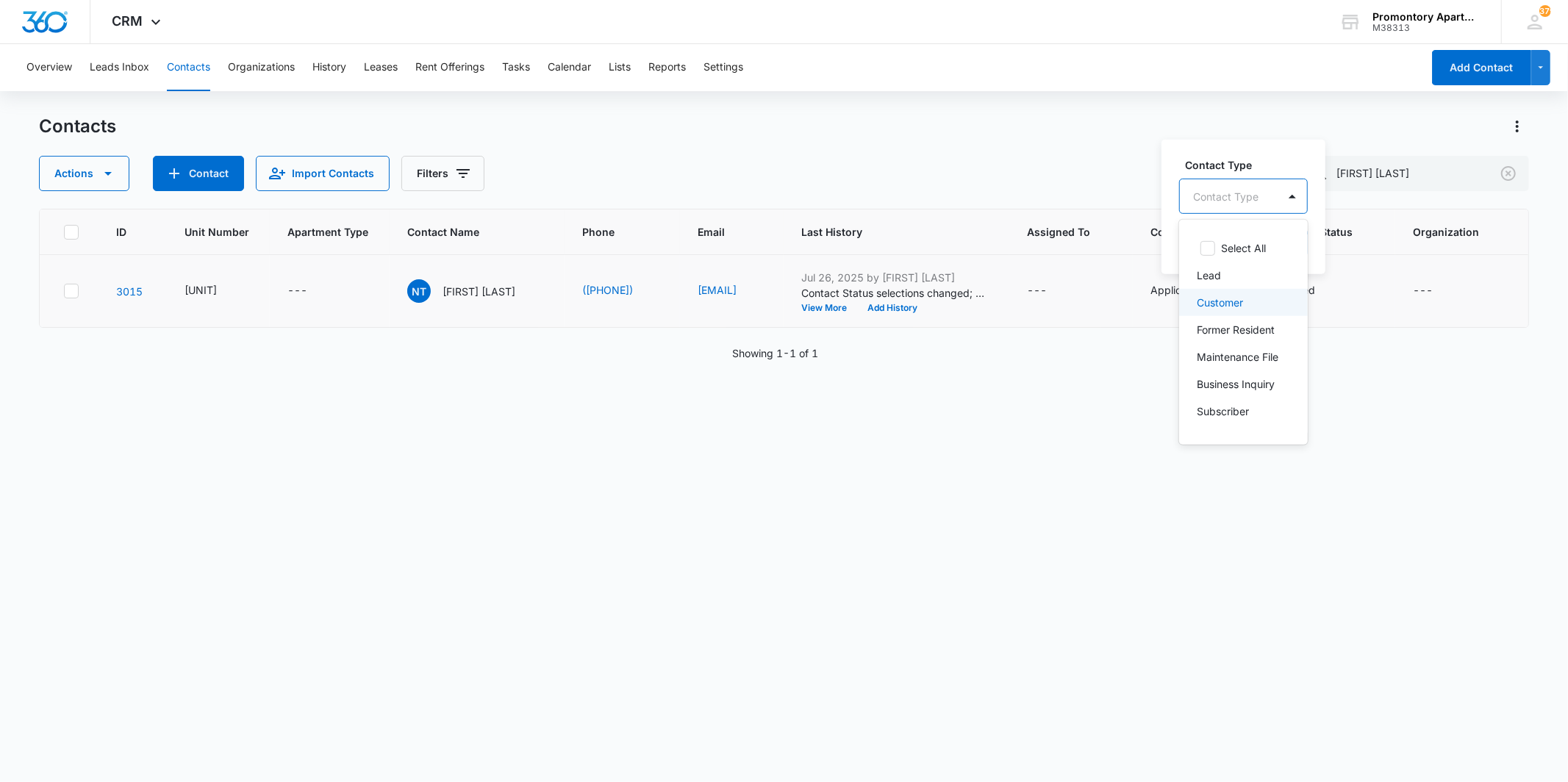 click on "Customer" at bounding box center [1220, 302] 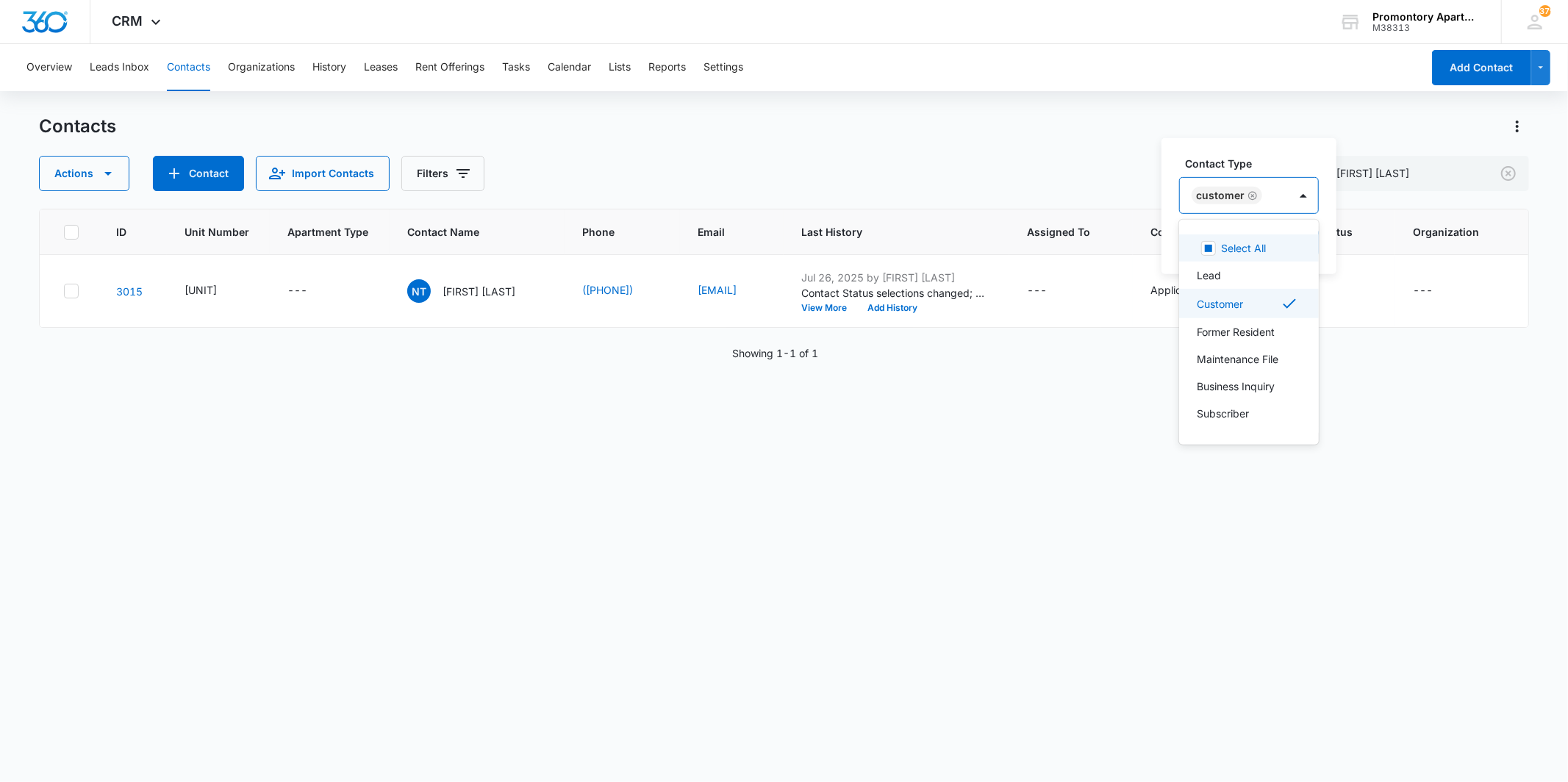 click 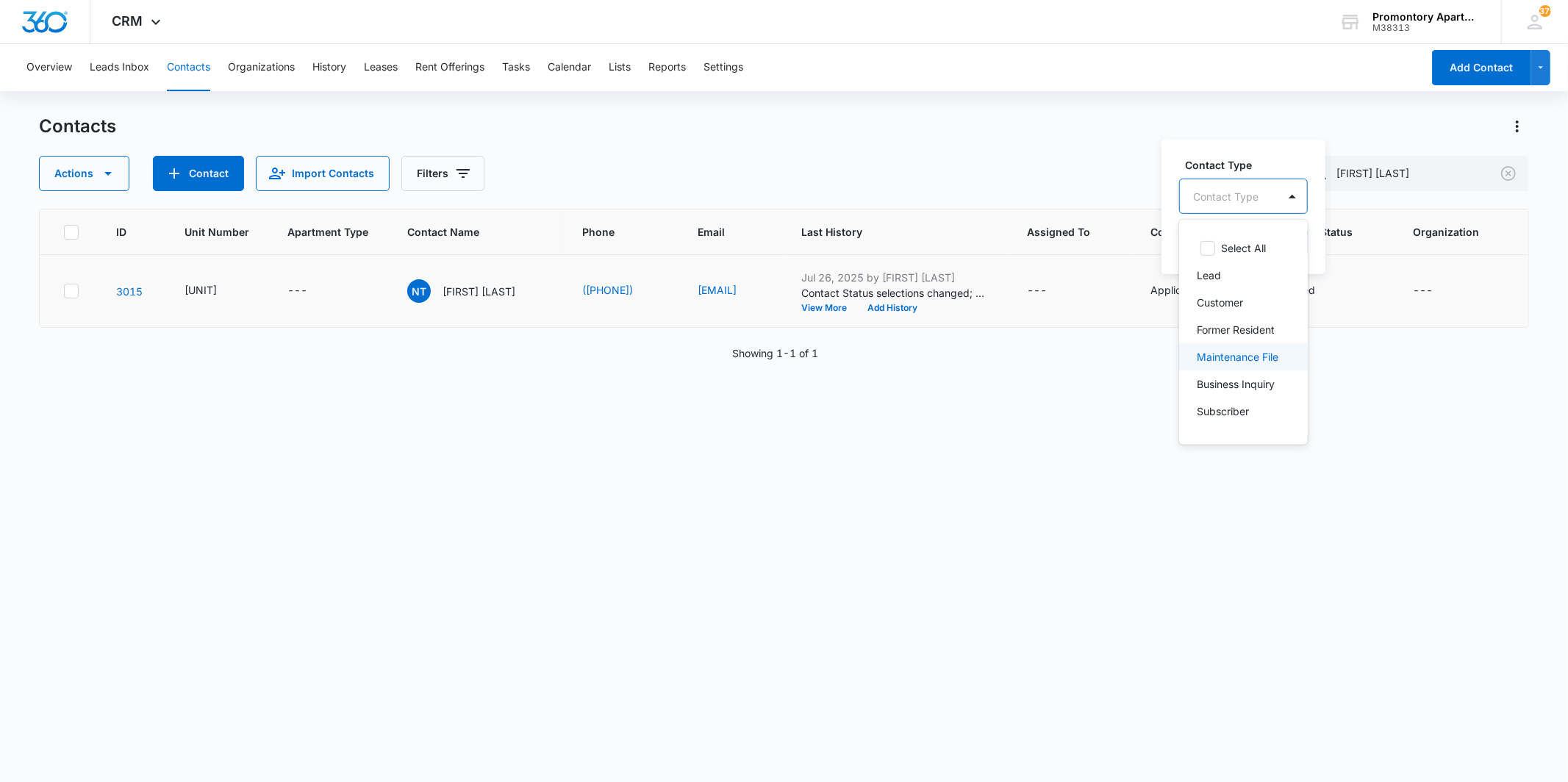 scroll, scrollTop: 110, scrollLeft: 0, axis: vertical 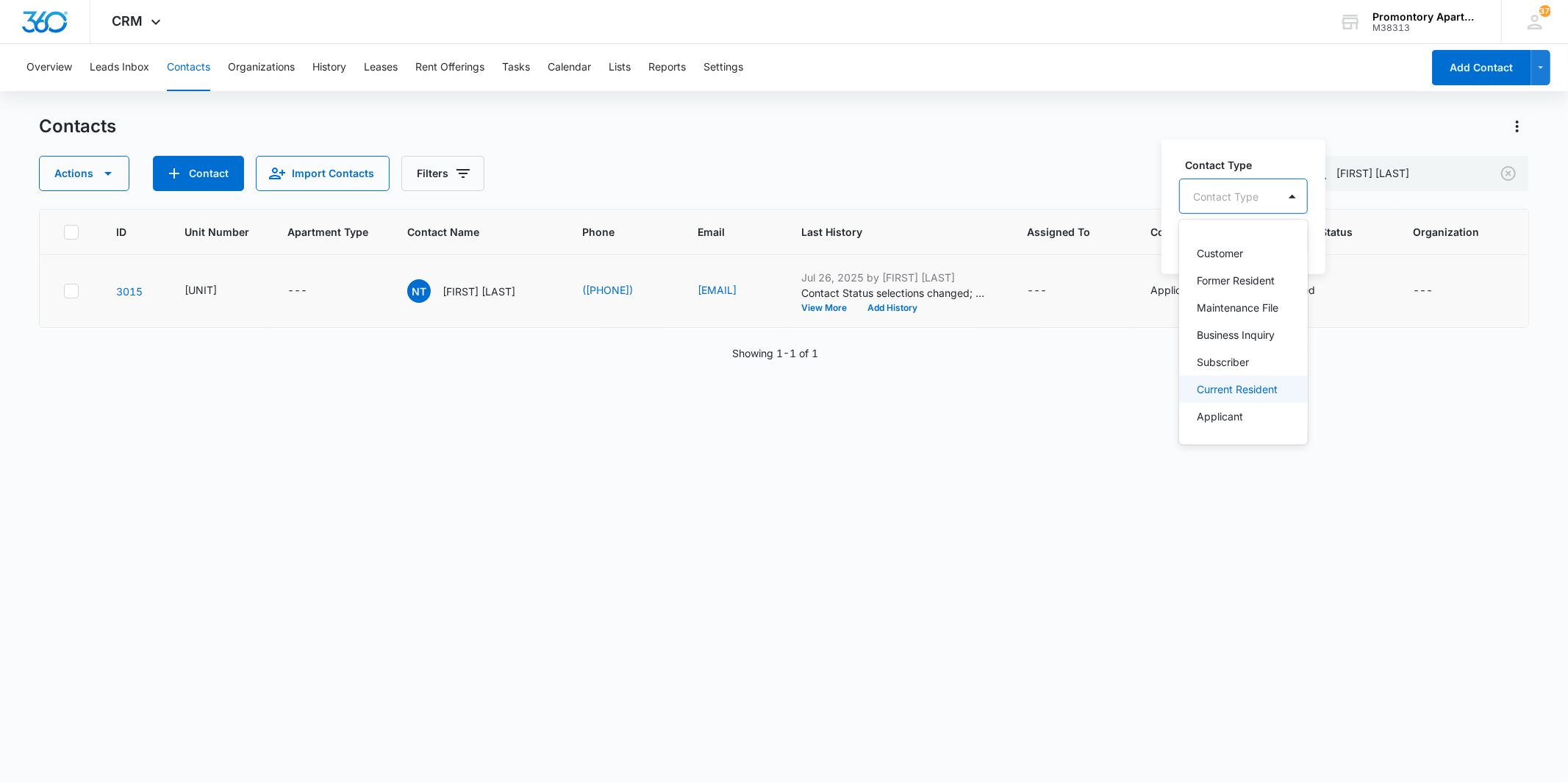 click on "Current Resident" at bounding box center [1237, 389] 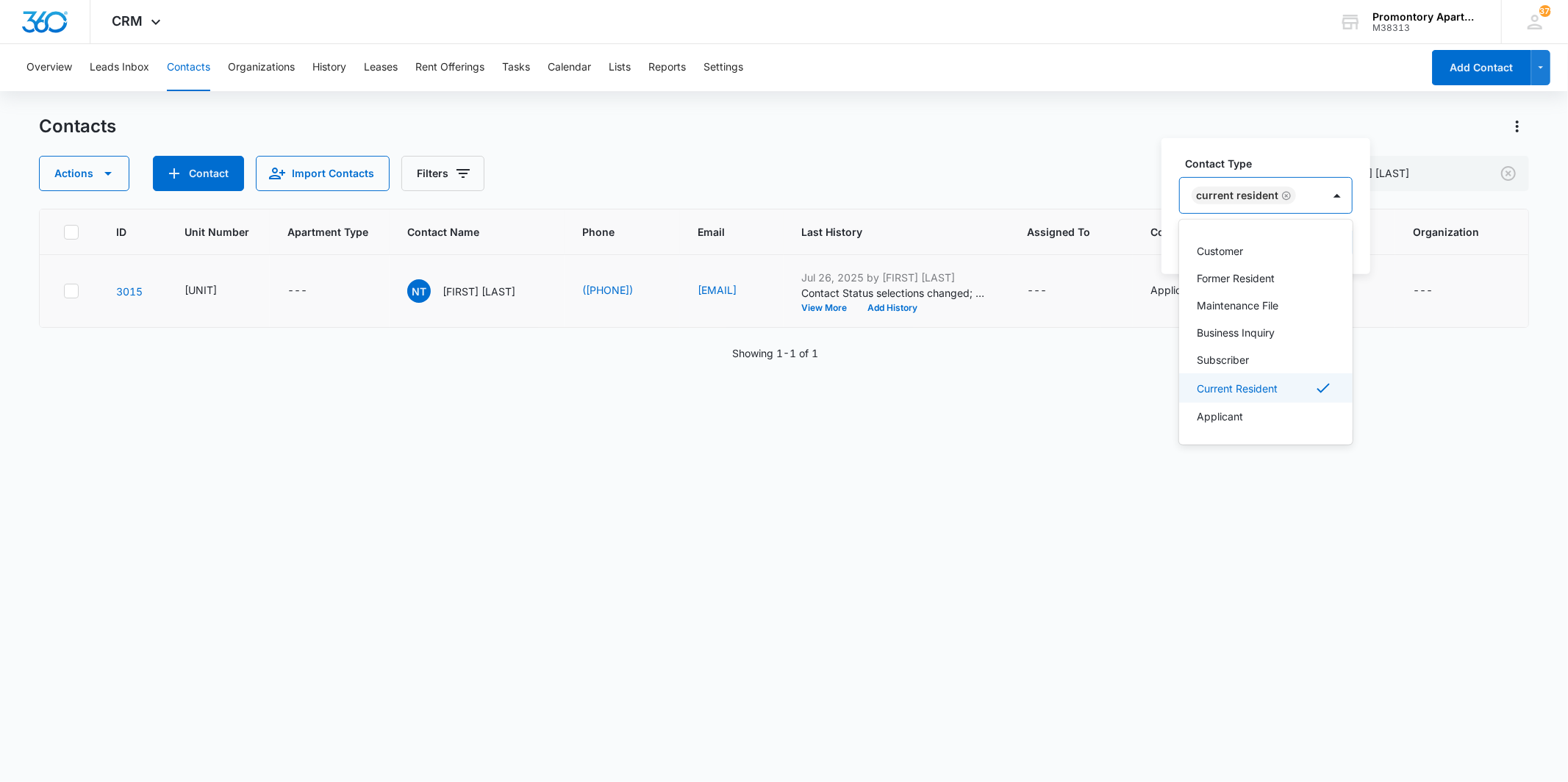 scroll, scrollTop: 50, scrollLeft: 0, axis: vertical 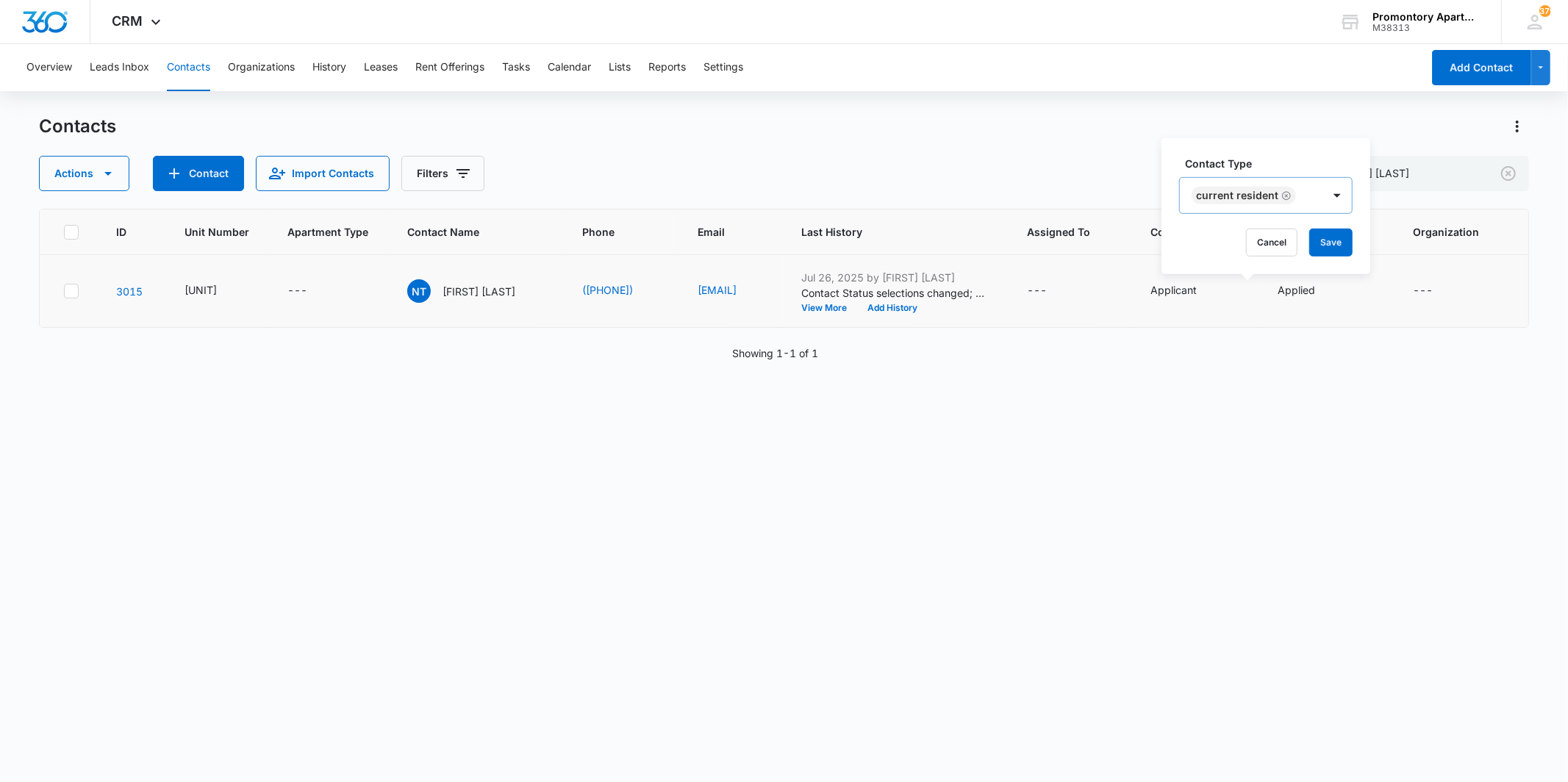 click on "Contact Type Current Resident" at bounding box center (1266, 184) 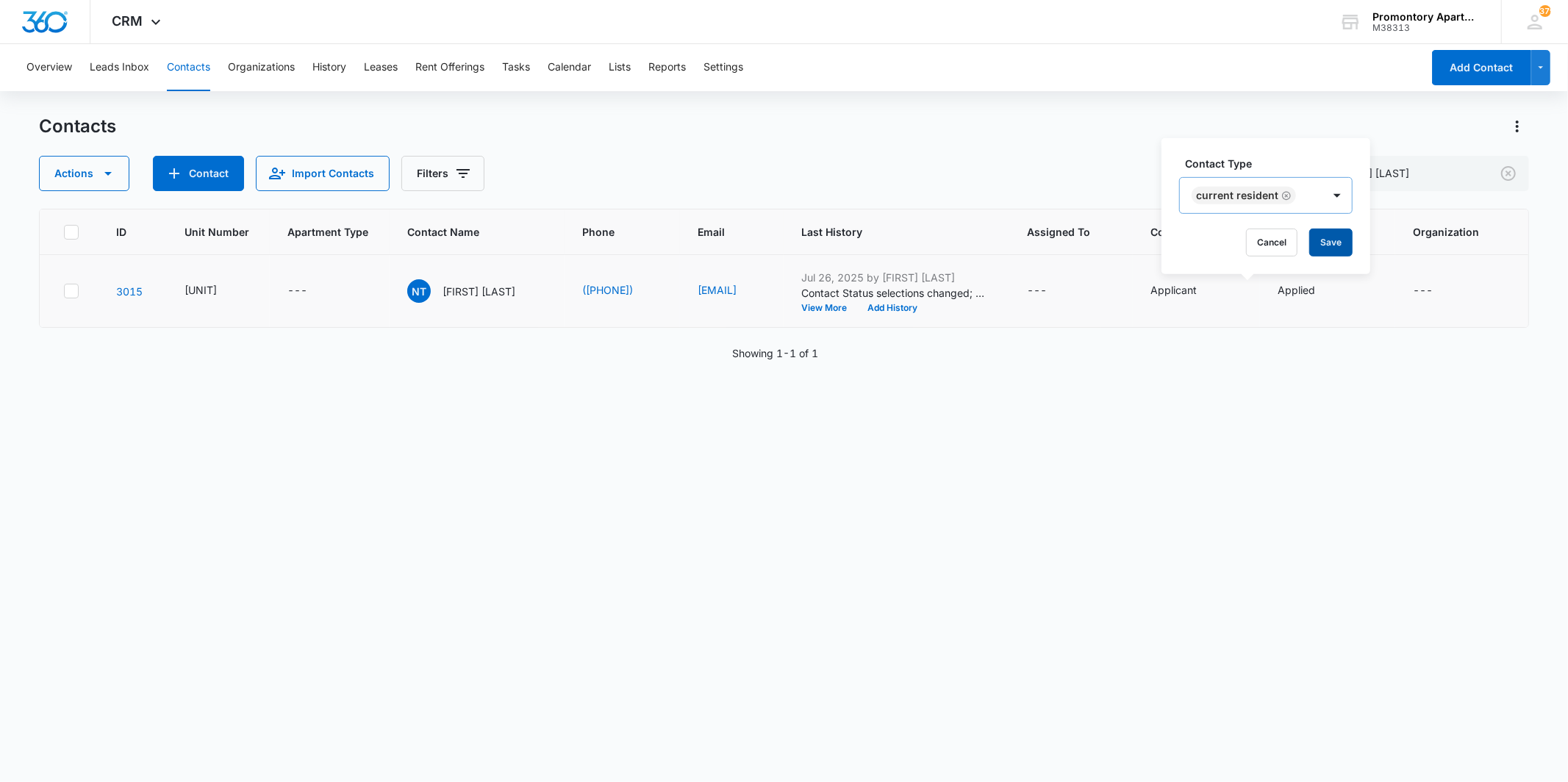 click on "Save" at bounding box center (1331, 243) 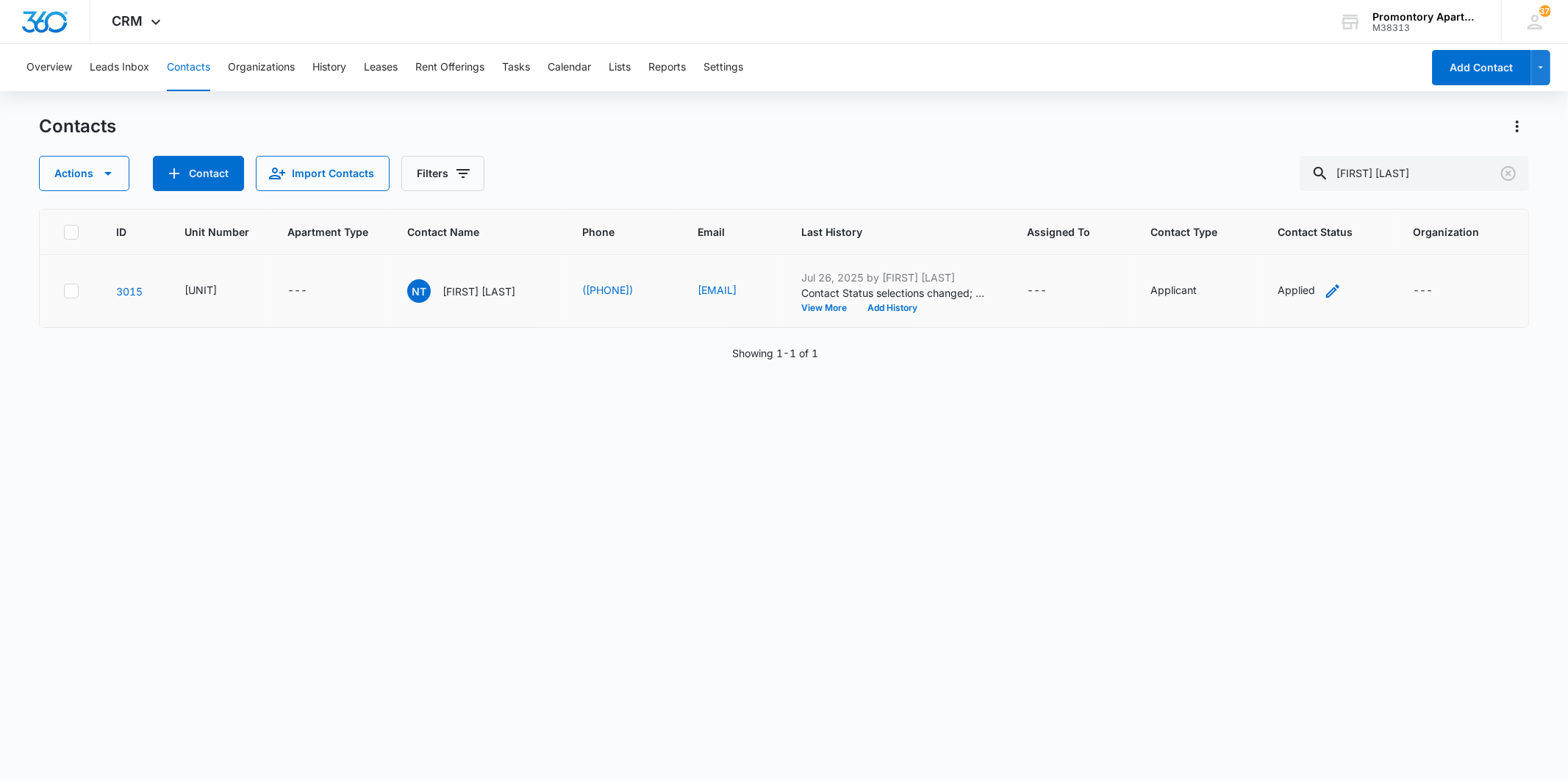 click on "Applied" at bounding box center [1296, 290] 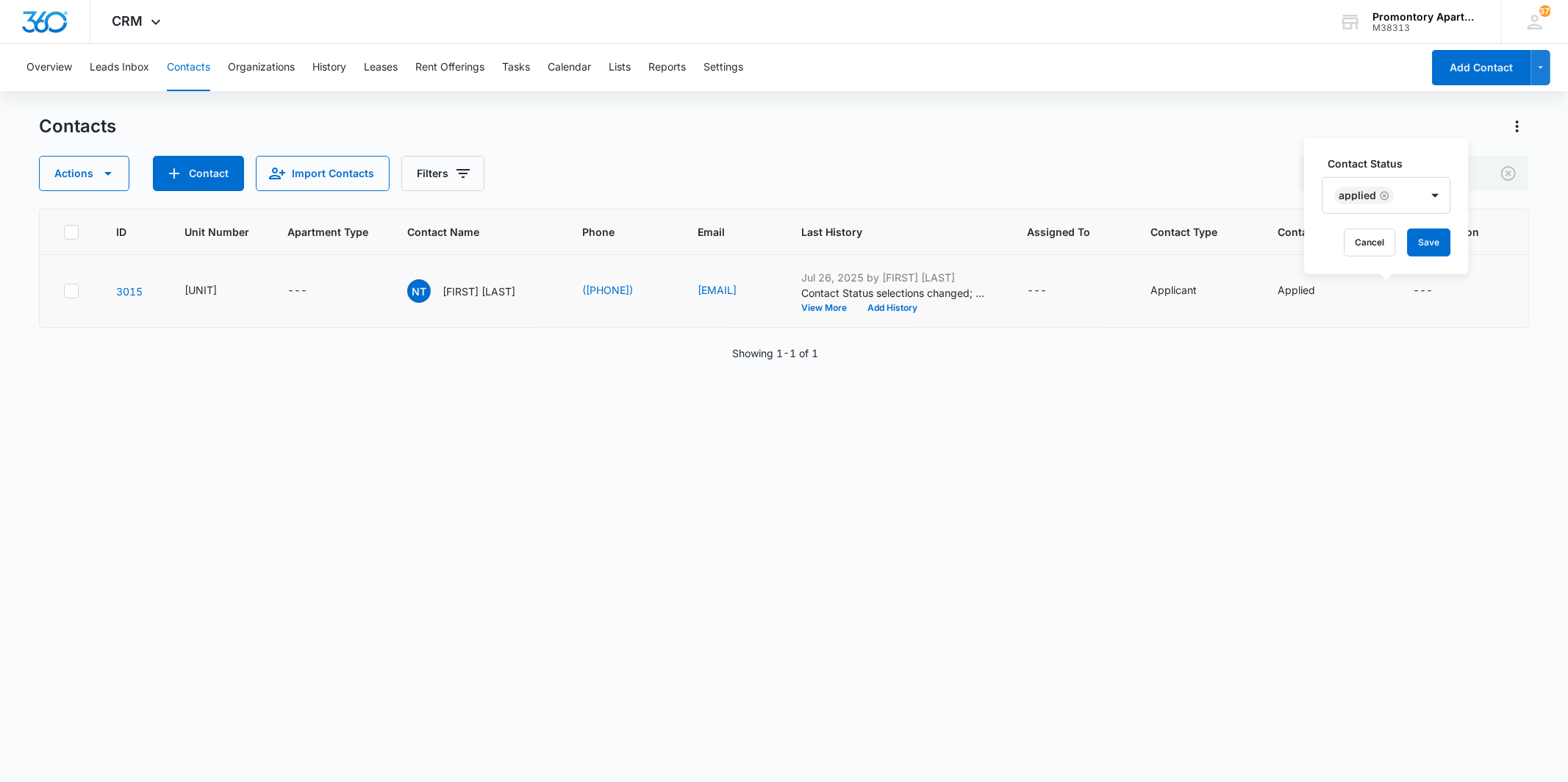 click 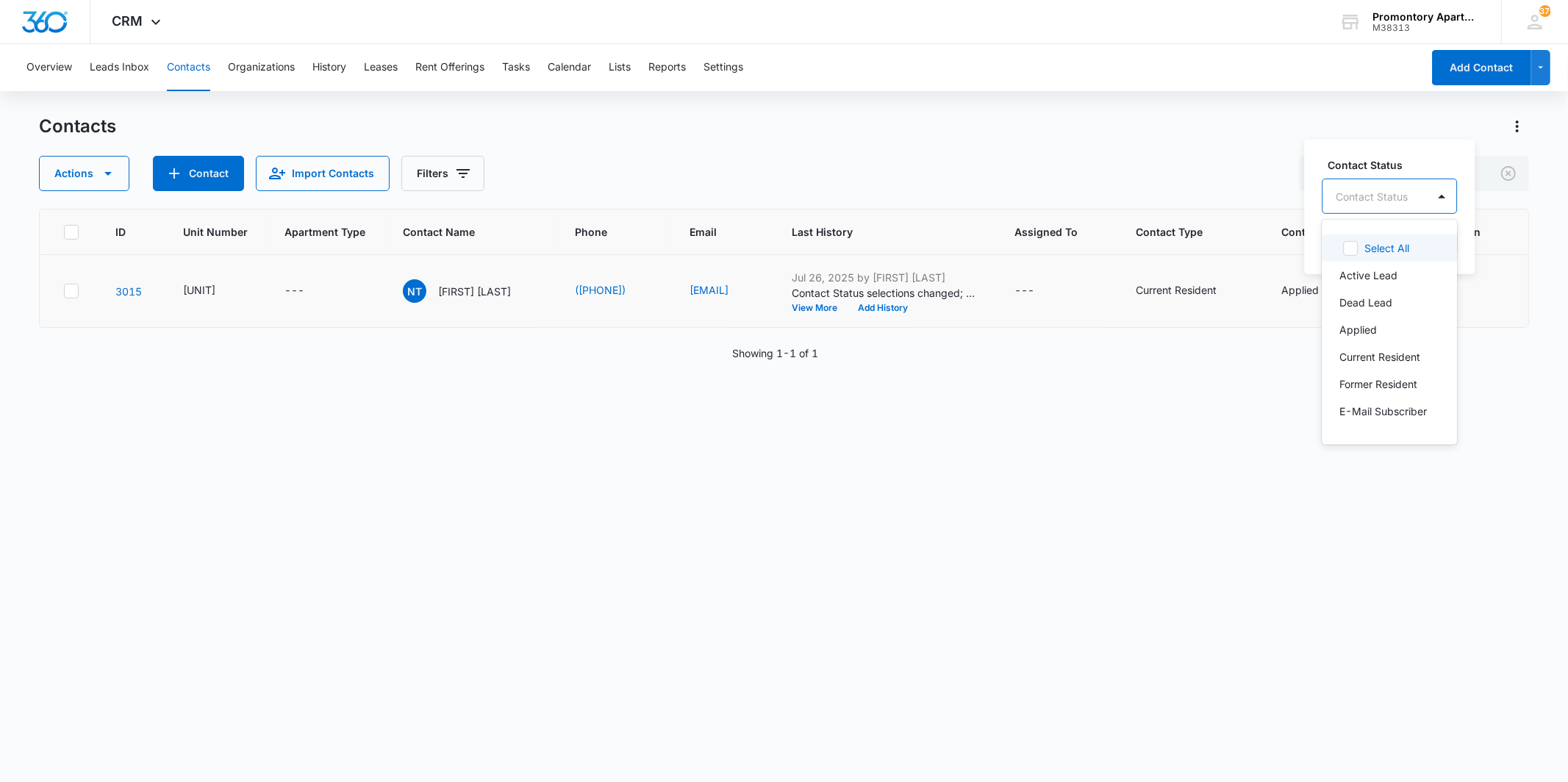 click at bounding box center (1372, 196) 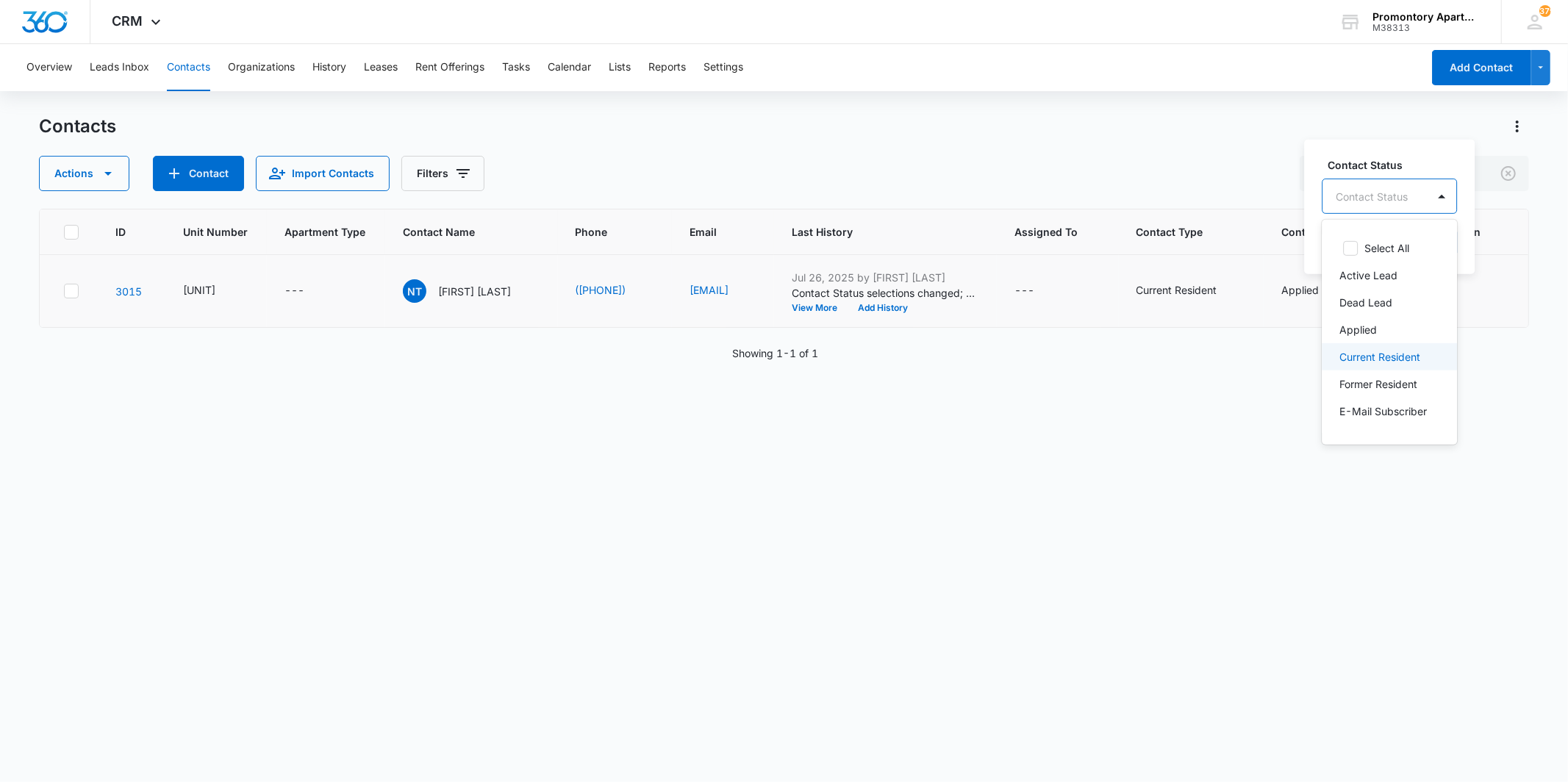 scroll, scrollTop: 37, scrollLeft: 0, axis: vertical 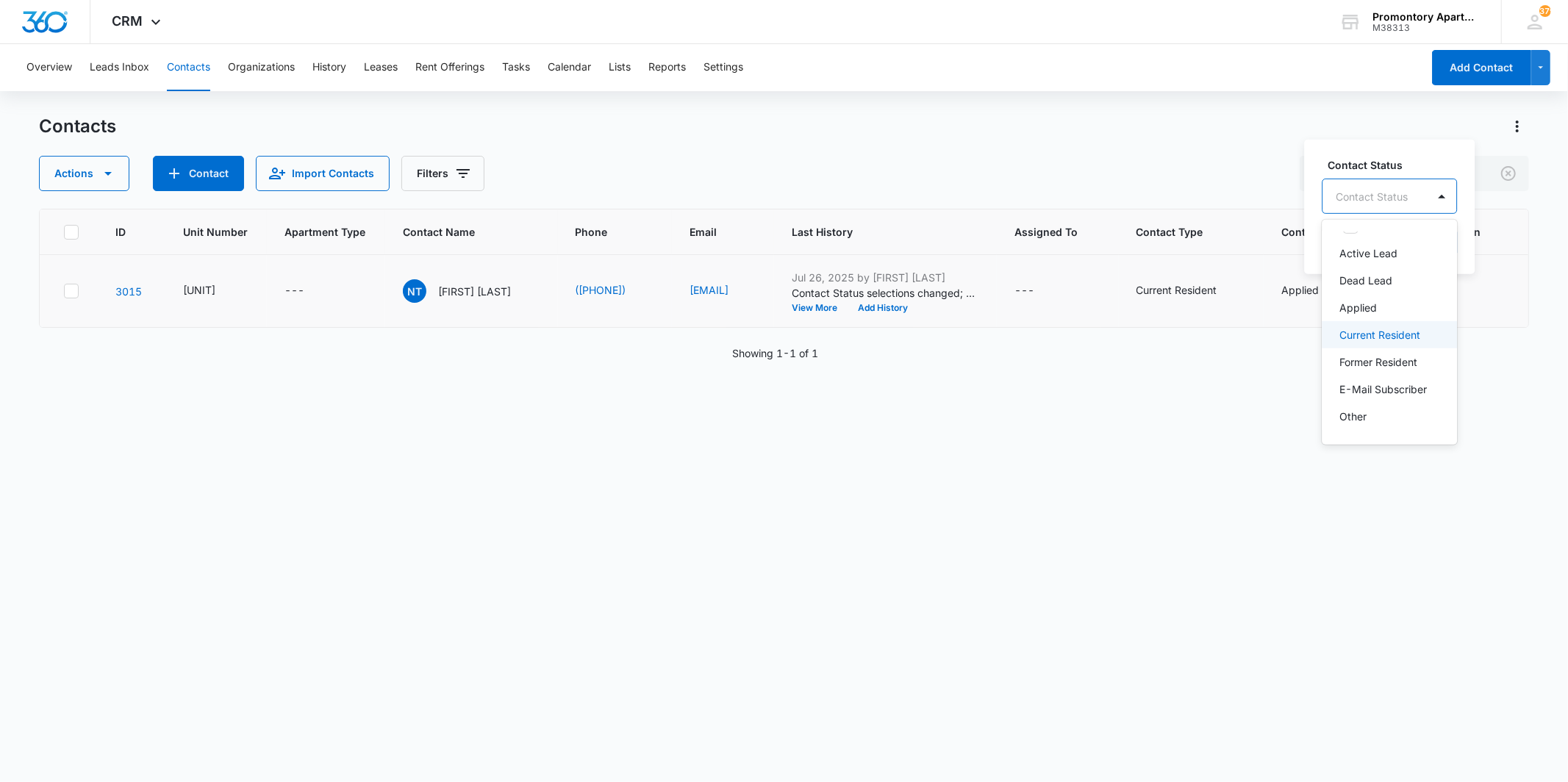 click on "Current Resident" at bounding box center [1380, 334] 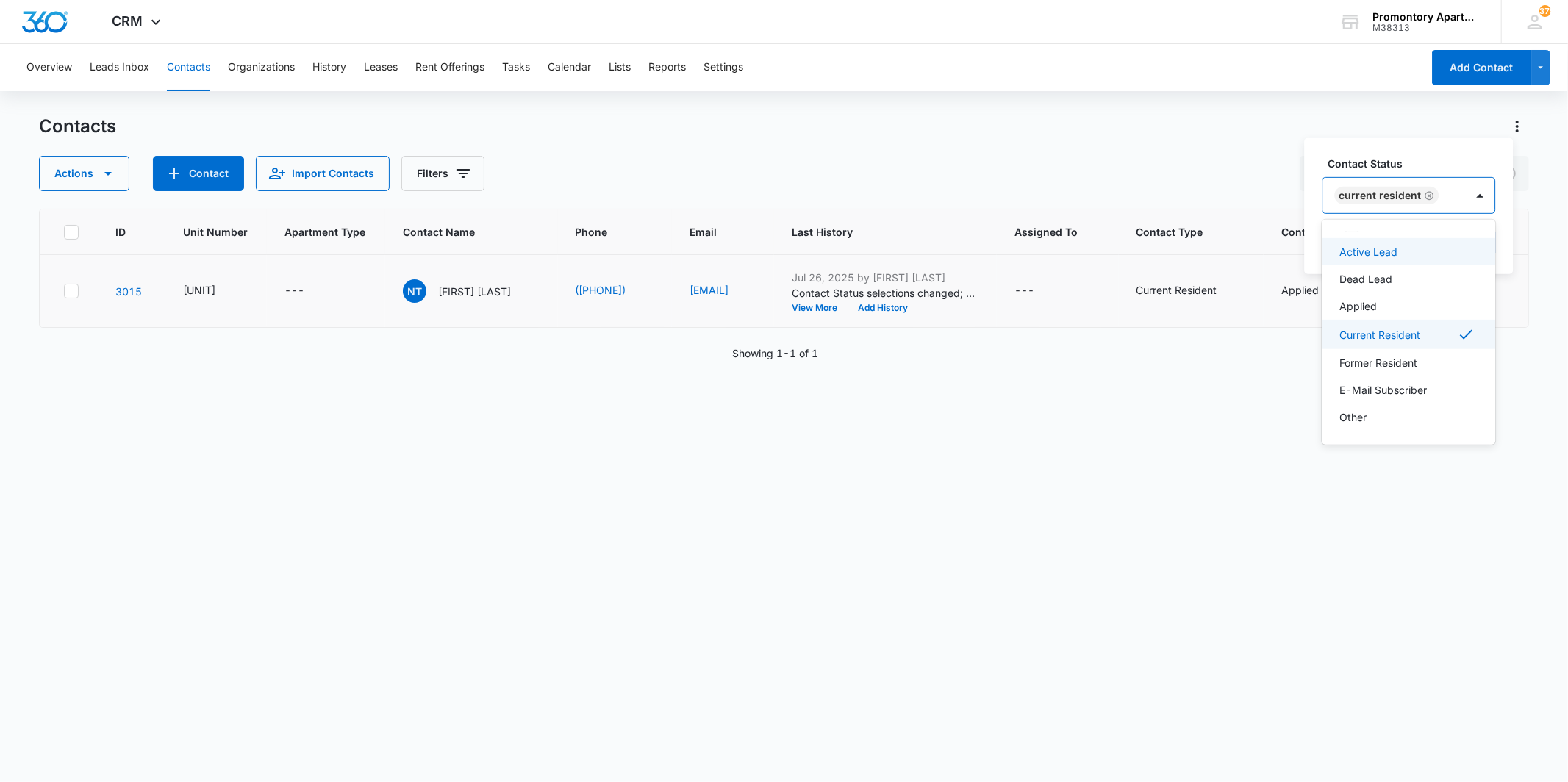 click on "Contact Status" at bounding box center (1414, 163) 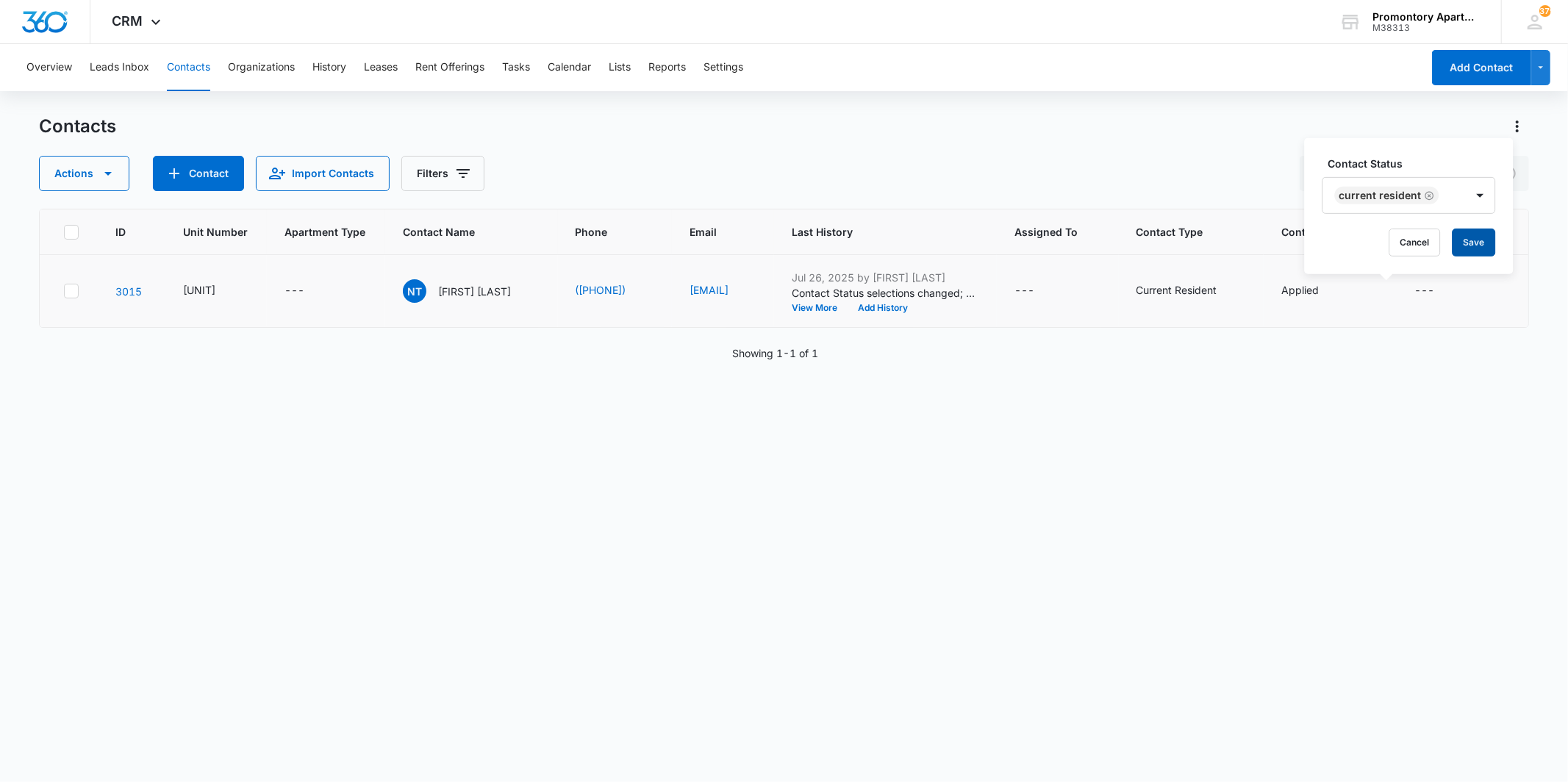 drag, startPoint x: 1460, startPoint y: 241, endPoint x: 1450, endPoint y: 247, distance: 11.661904 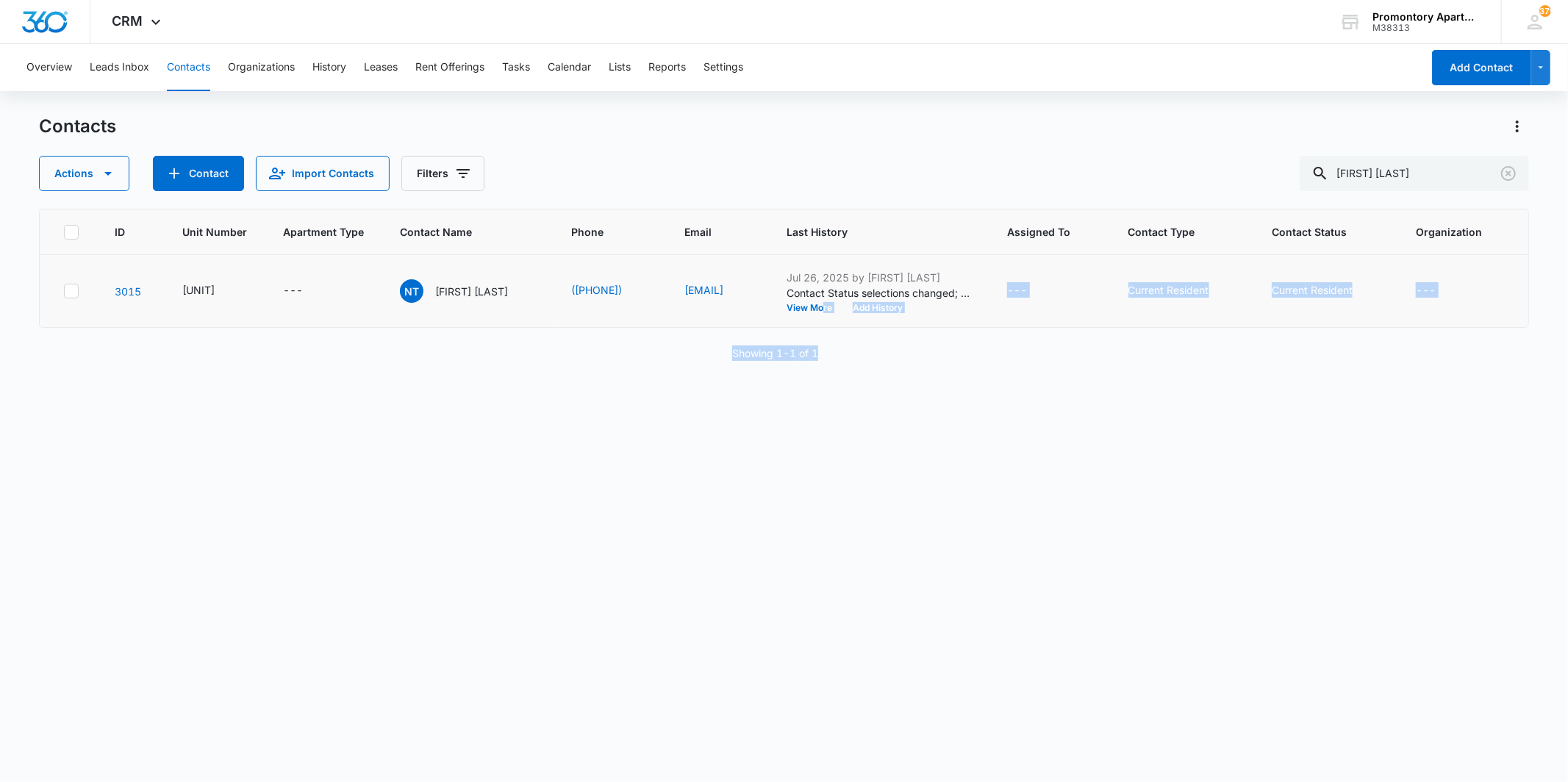 drag, startPoint x: 928, startPoint y: 326, endPoint x: 1207, endPoint y: 362, distance: 281.313 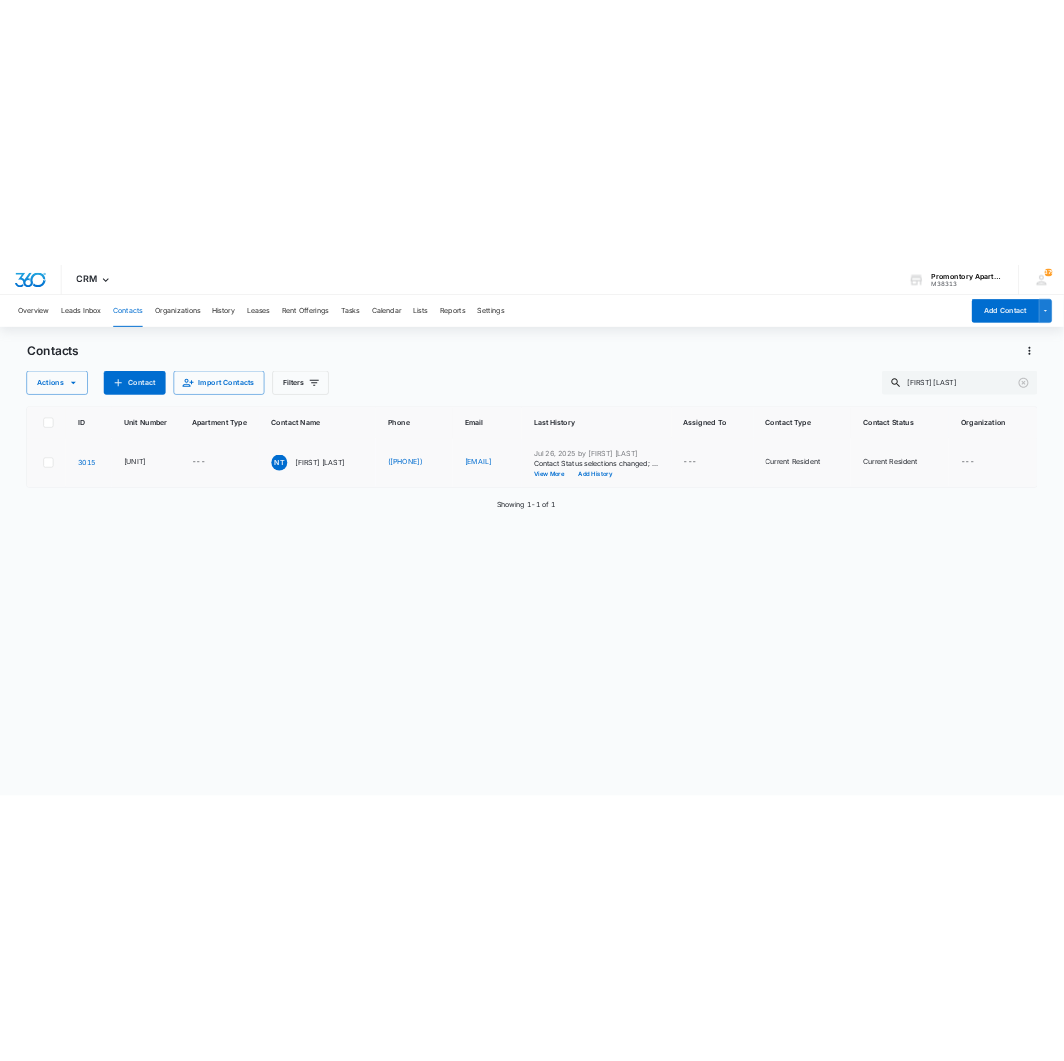 scroll, scrollTop: 0, scrollLeft: 0, axis: both 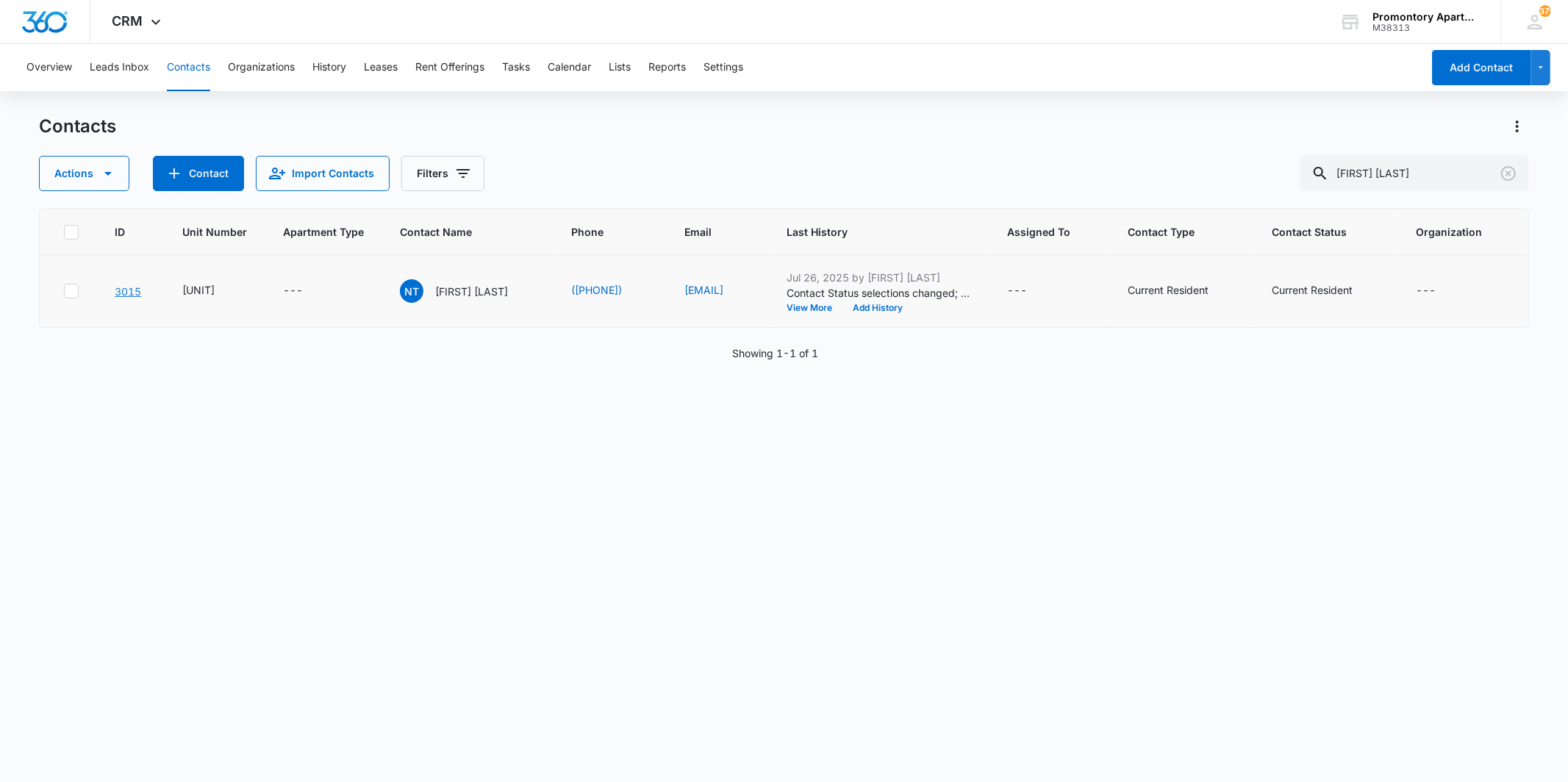 click on "3015" at bounding box center [128, 291] 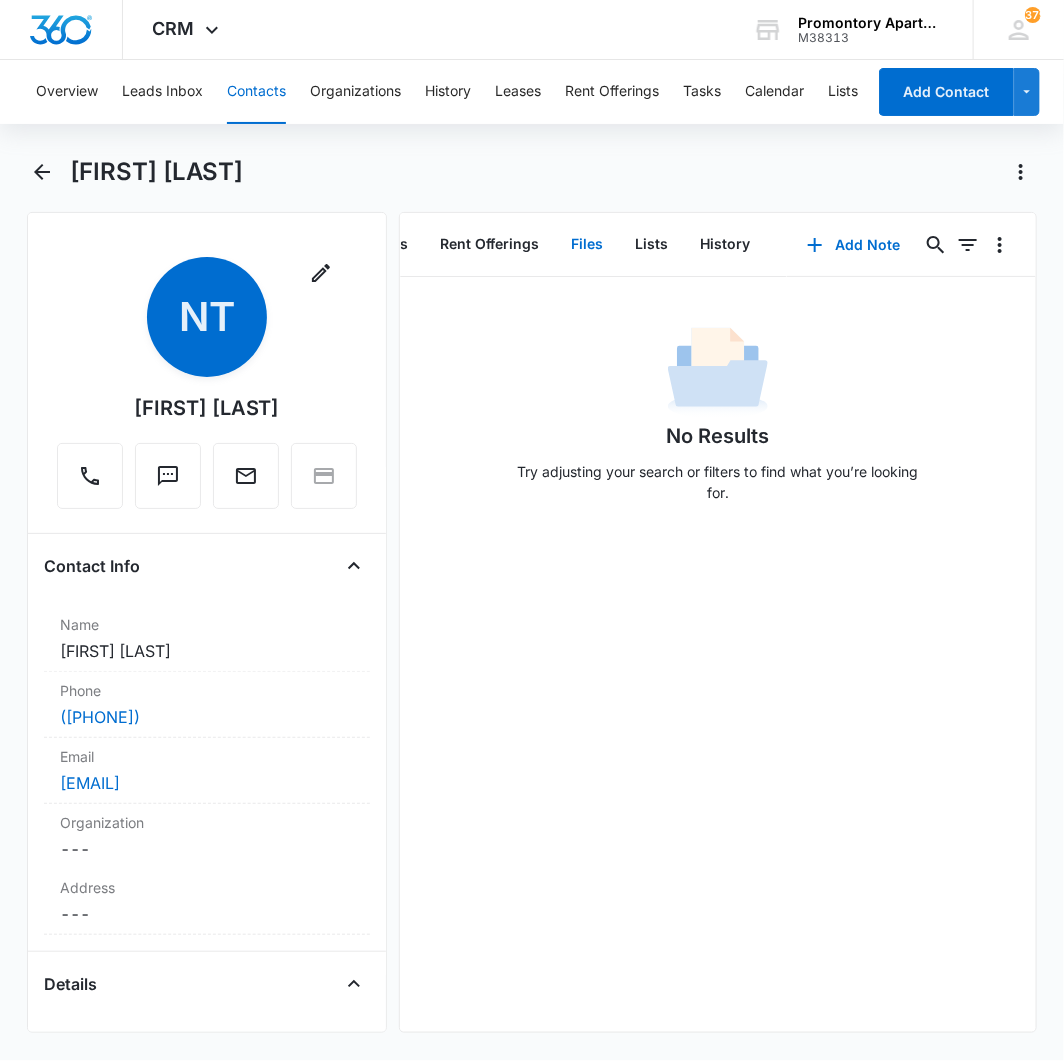 click on "Files" at bounding box center (588, 245) 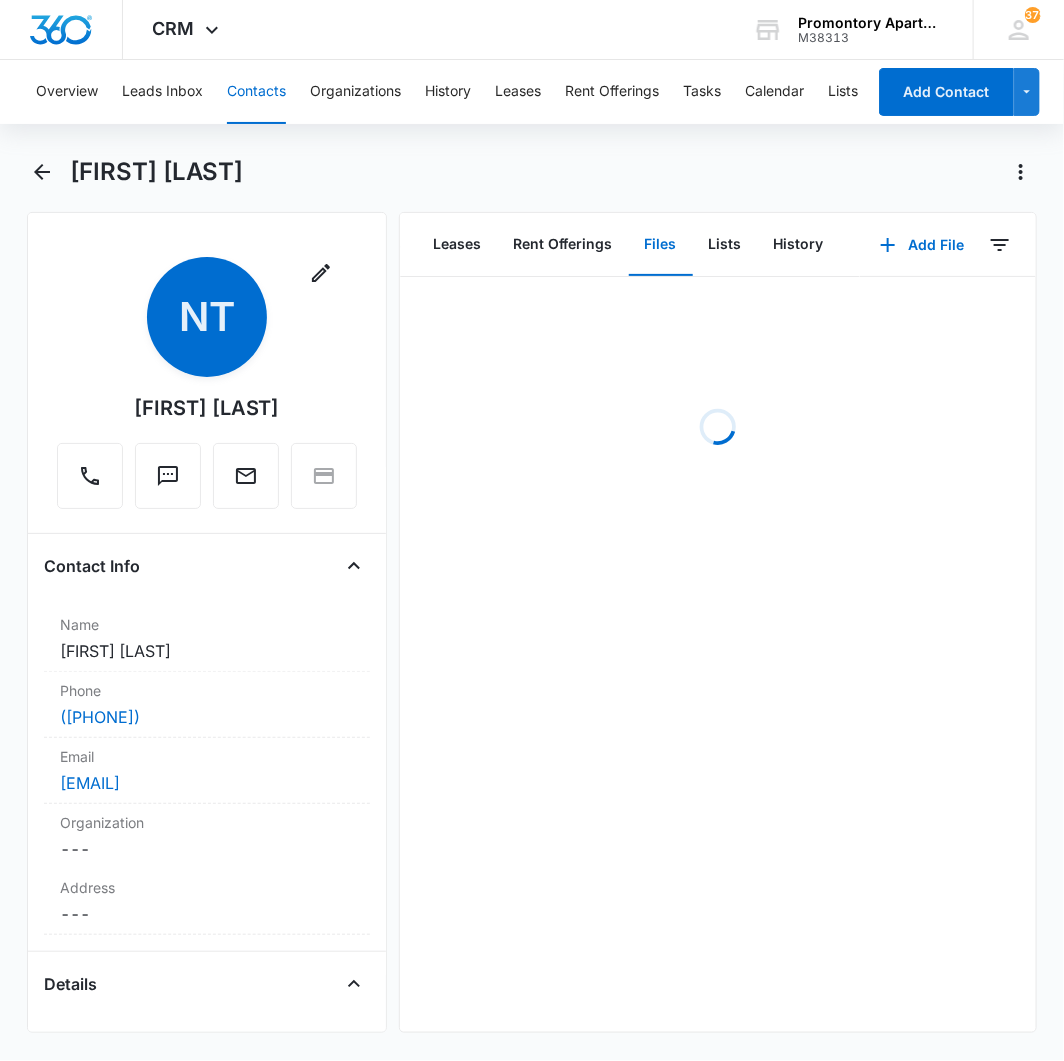 scroll, scrollTop: 0, scrollLeft: 137, axis: horizontal 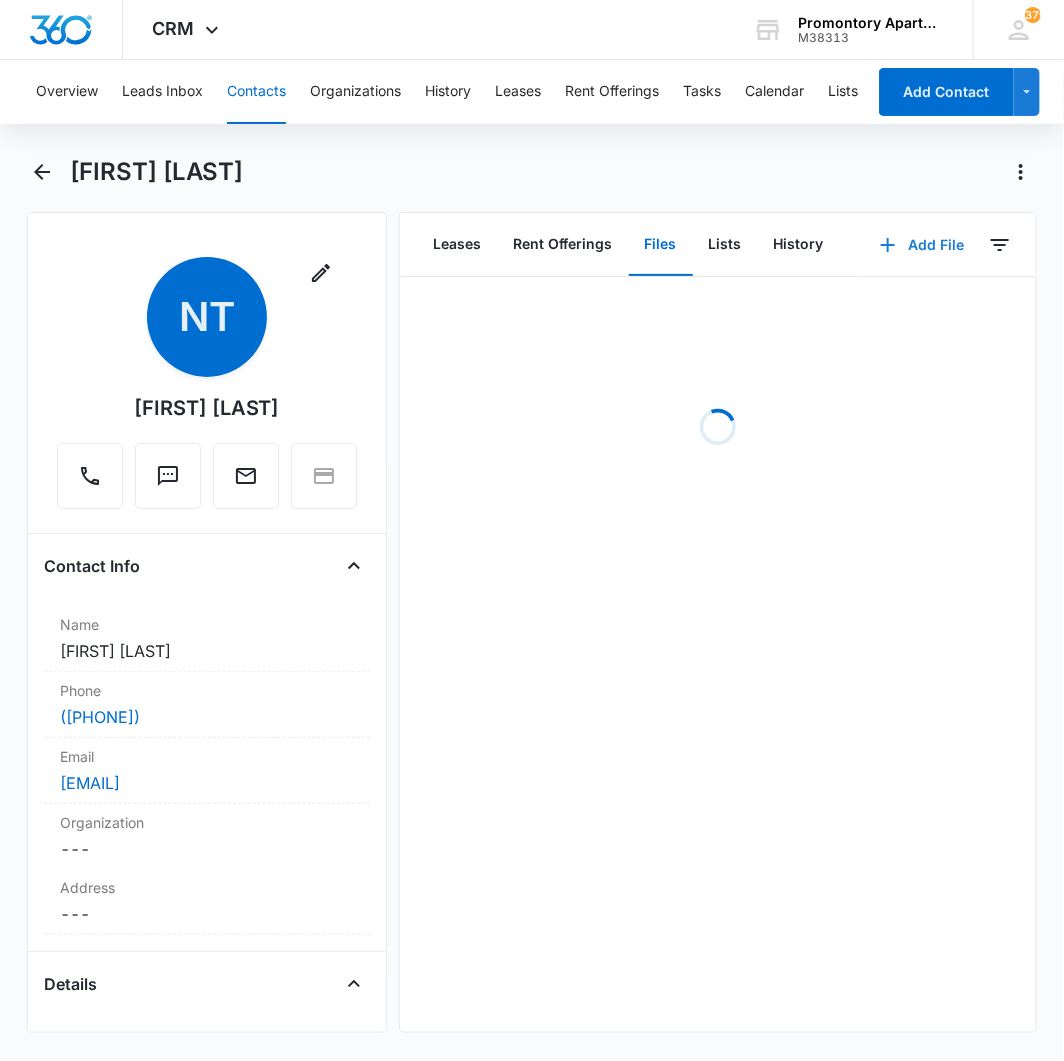 click on "Add File" at bounding box center (922, 245) 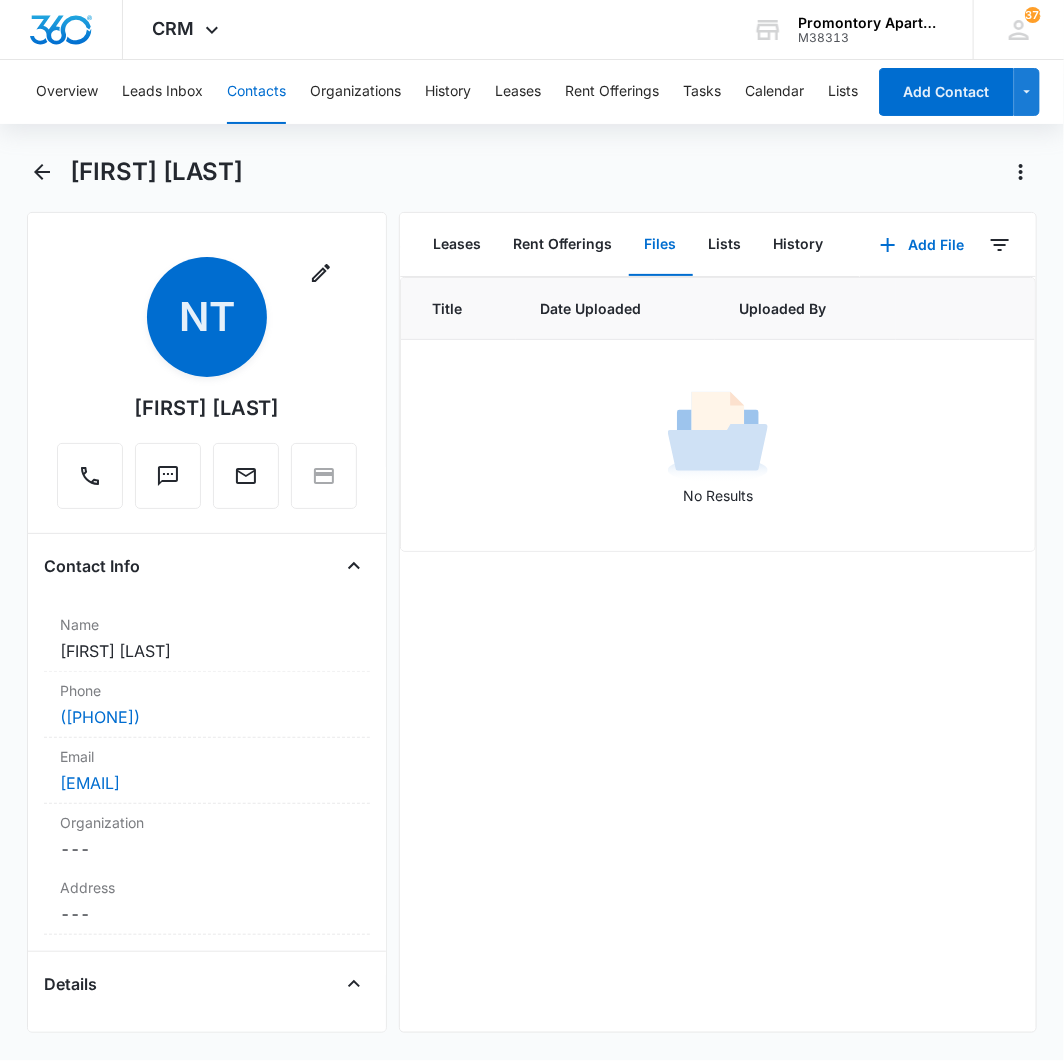 click on "Upload Files" at bounding box center (896, 308) 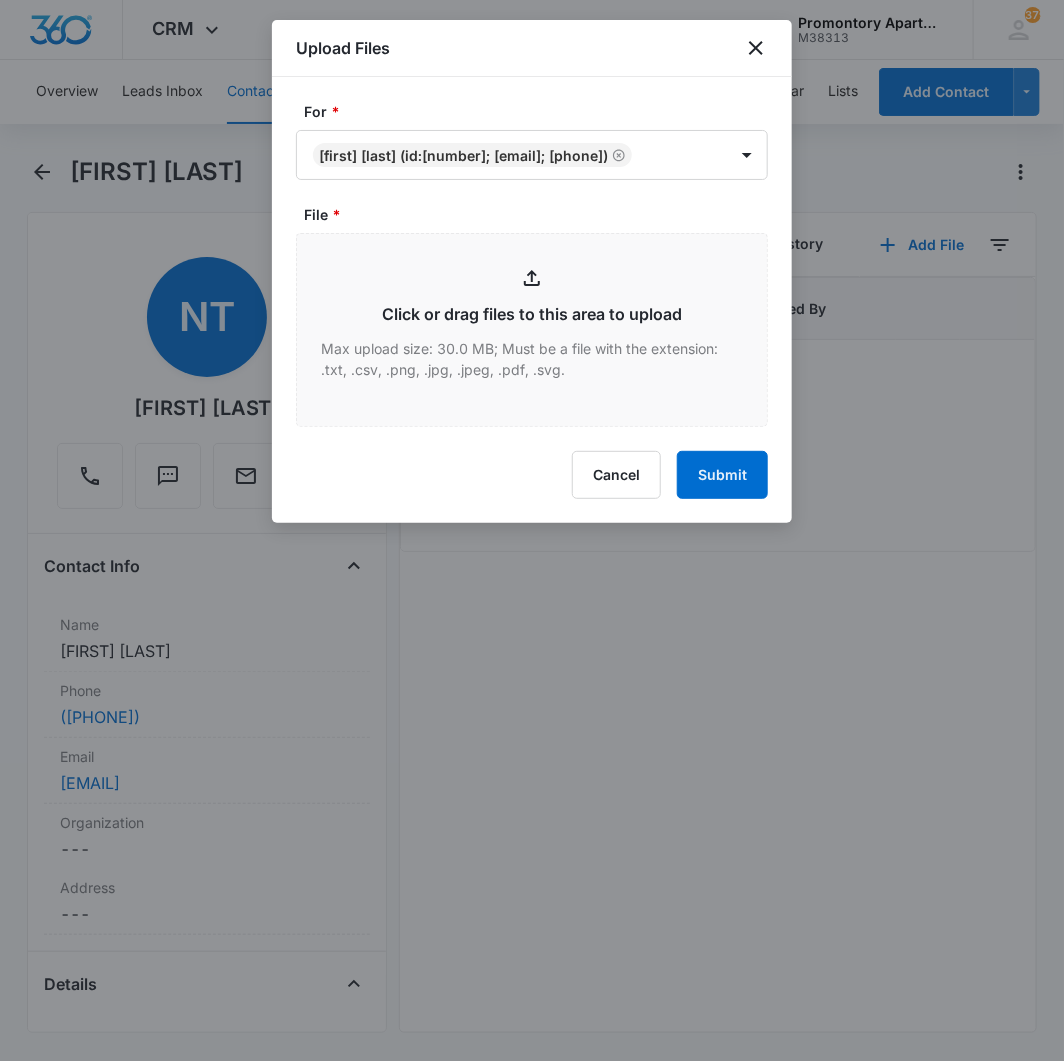 type on "C:\fakepath\Xerox Scan_08052025172258.pdf" 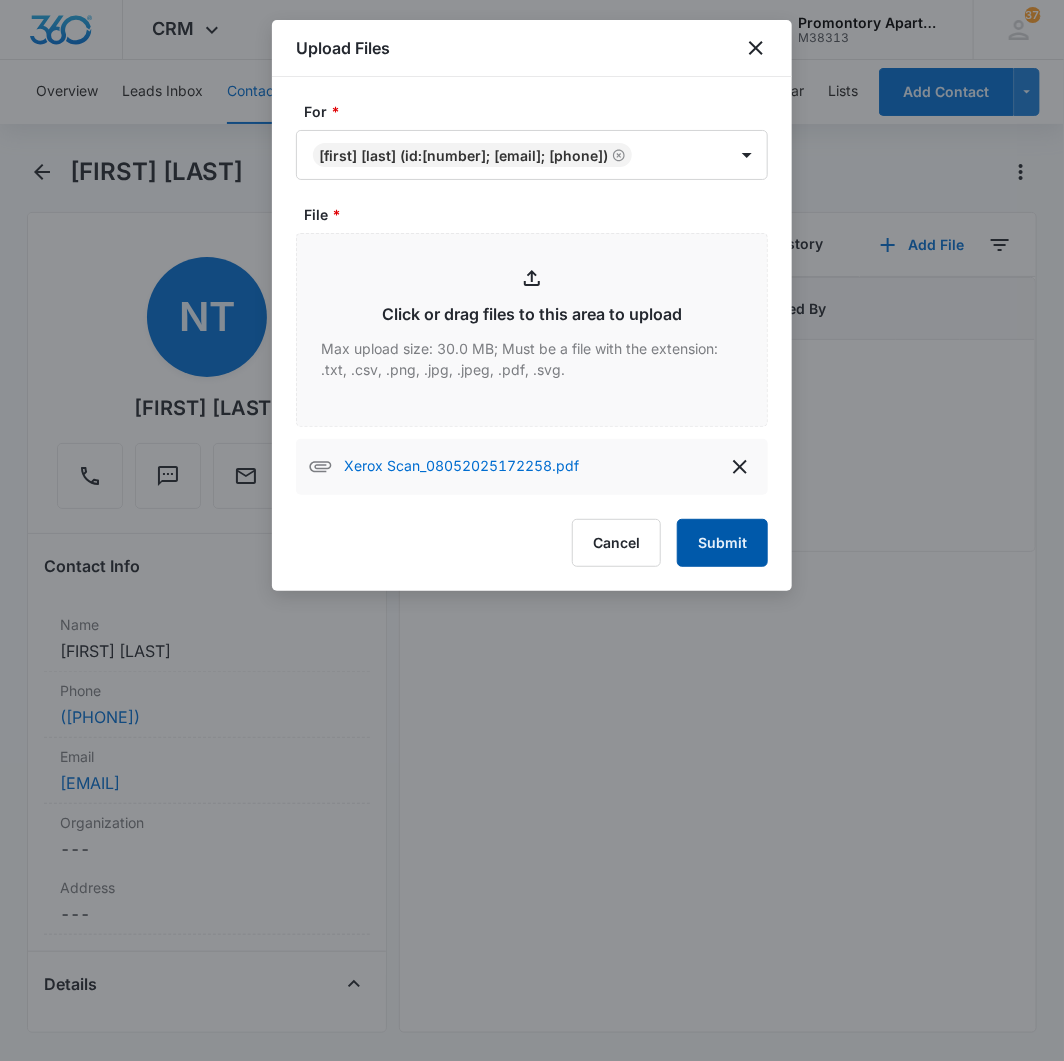 click on "Submit" at bounding box center [722, 543] 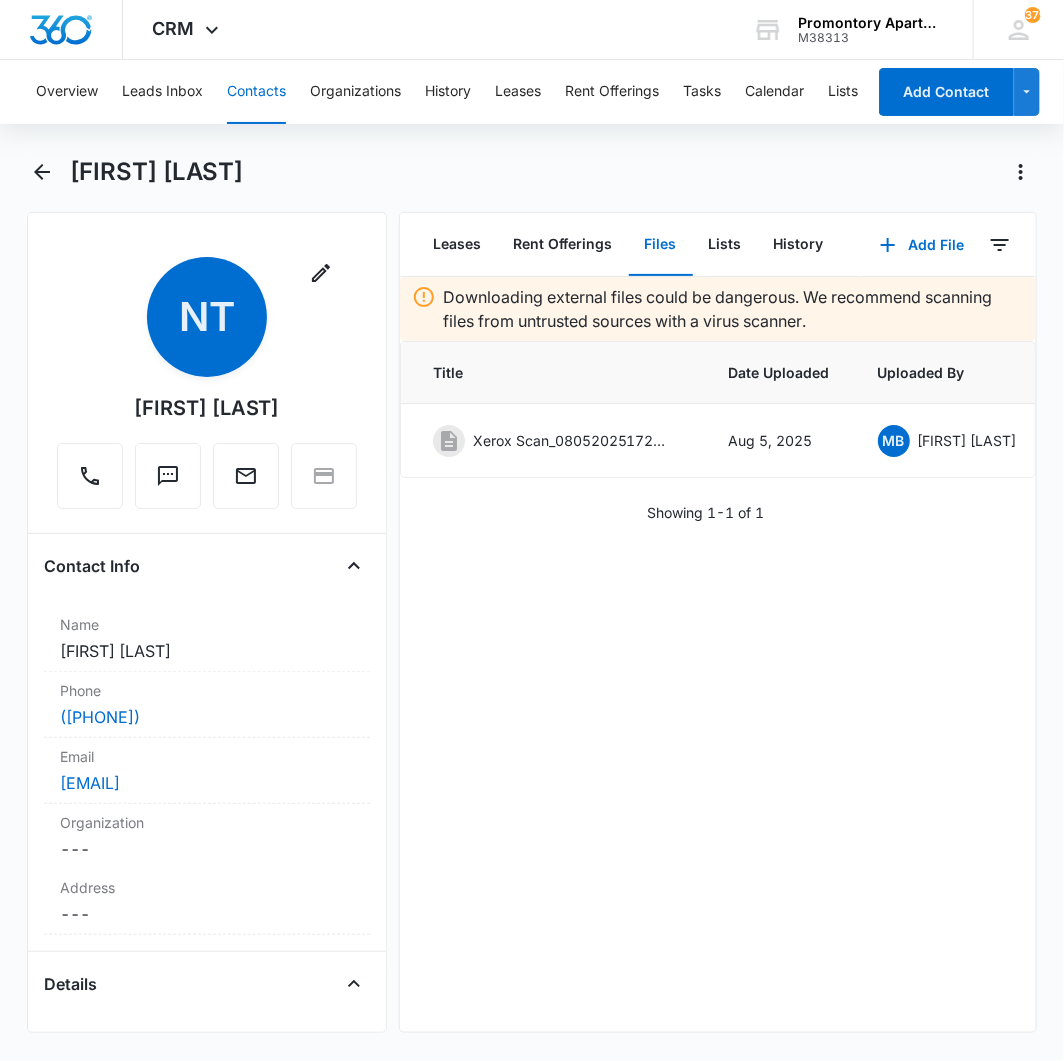 scroll, scrollTop: 0, scrollLeft: 200, axis: horizontal 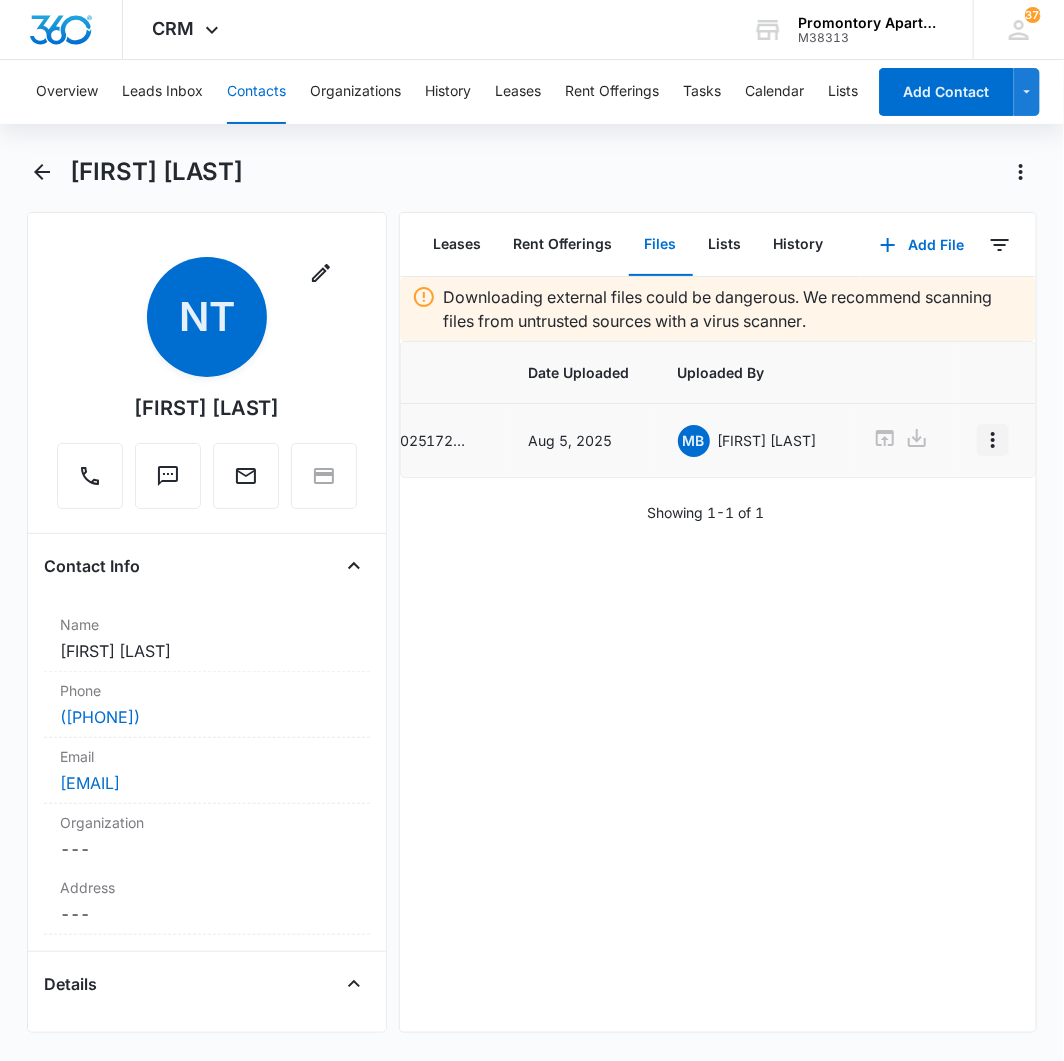 click at bounding box center [993, 440] 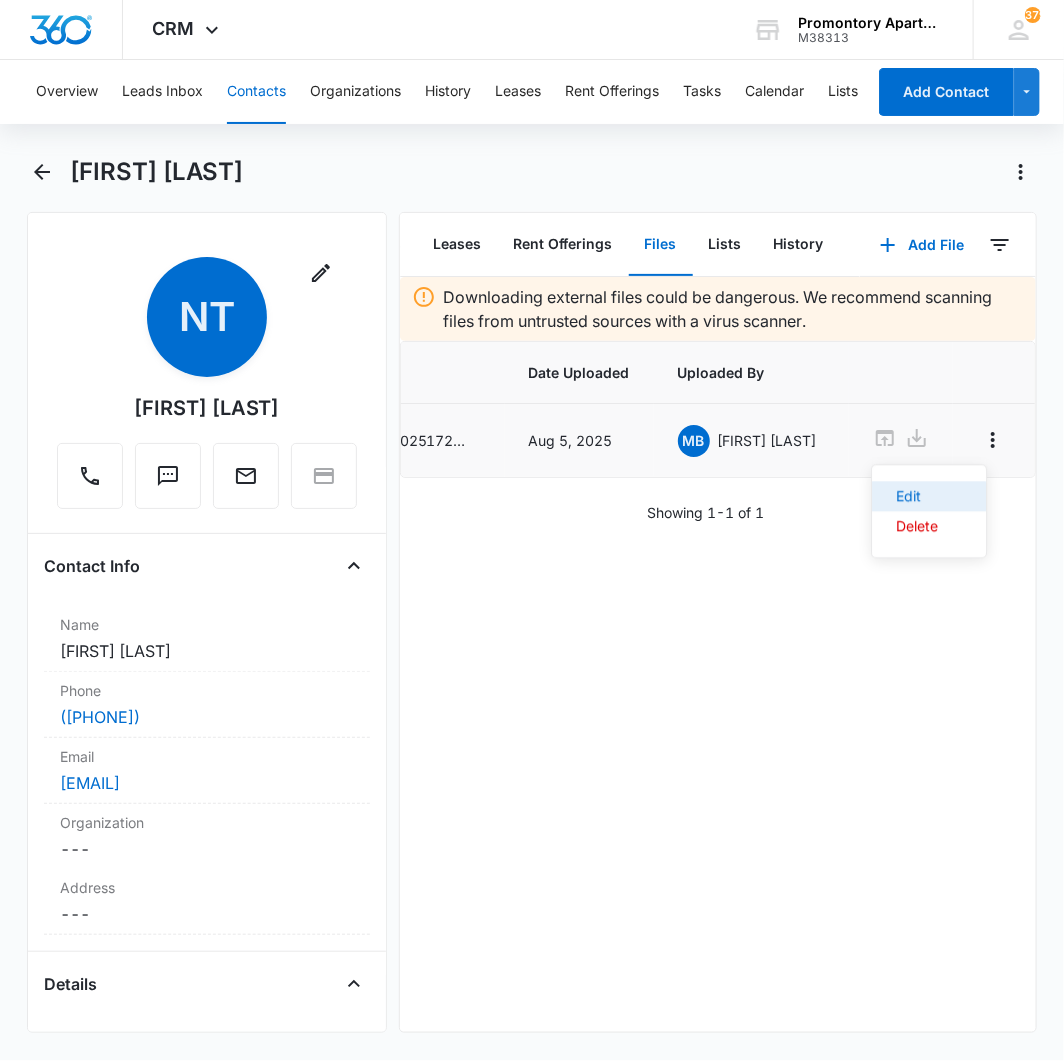 click on "Edit" at bounding box center [917, 496] 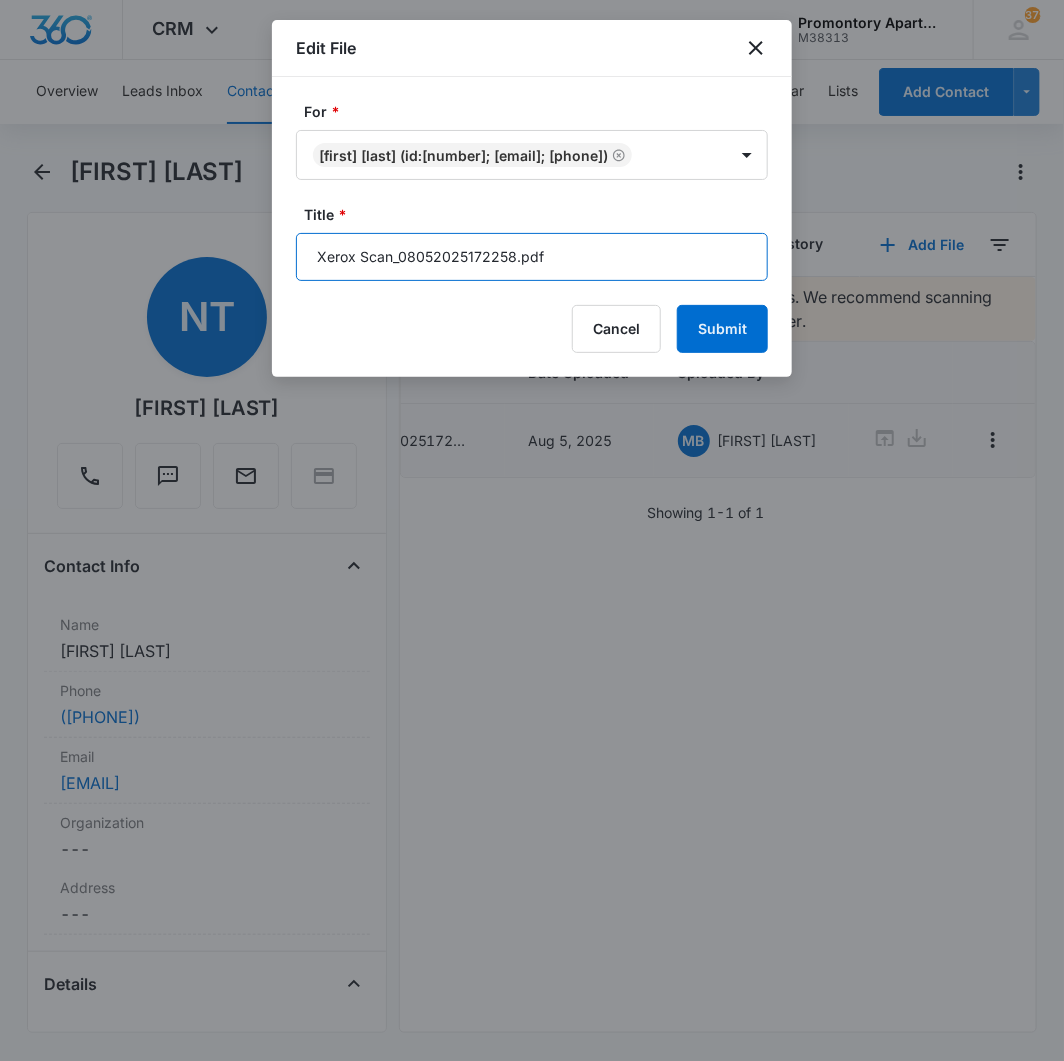 click on "Xerox Scan_08052025172258.pdf" at bounding box center (532, 257) 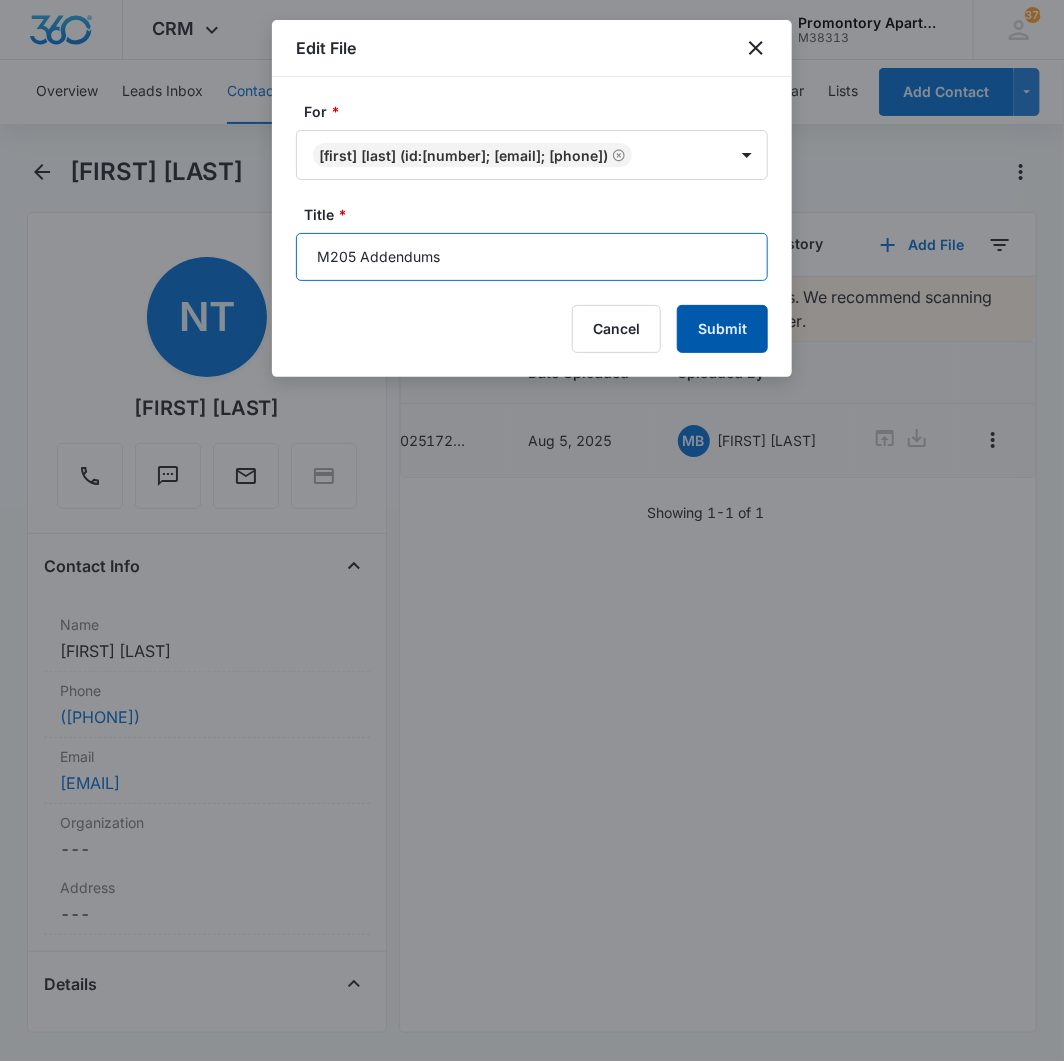 type on "M205 Addendums" 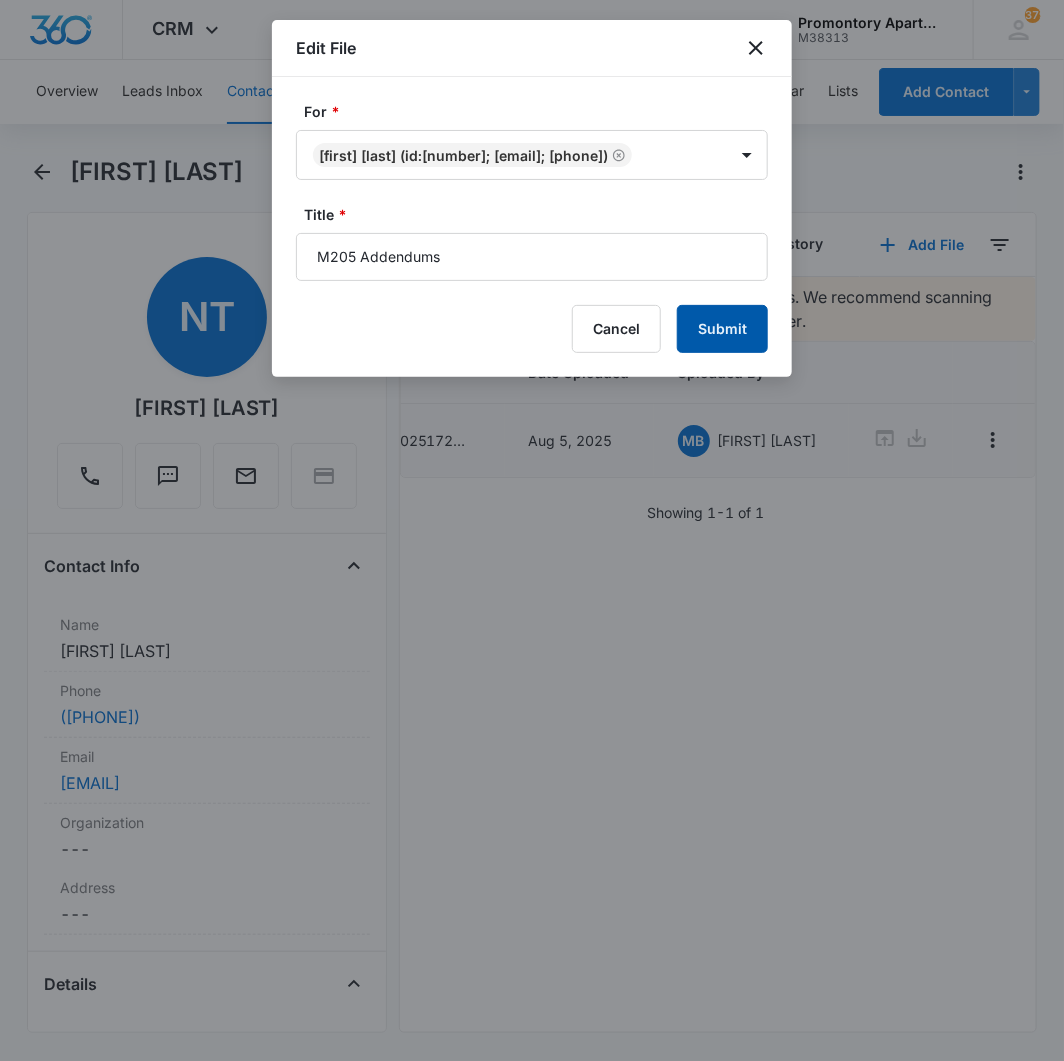 click on "Submit" at bounding box center [722, 329] 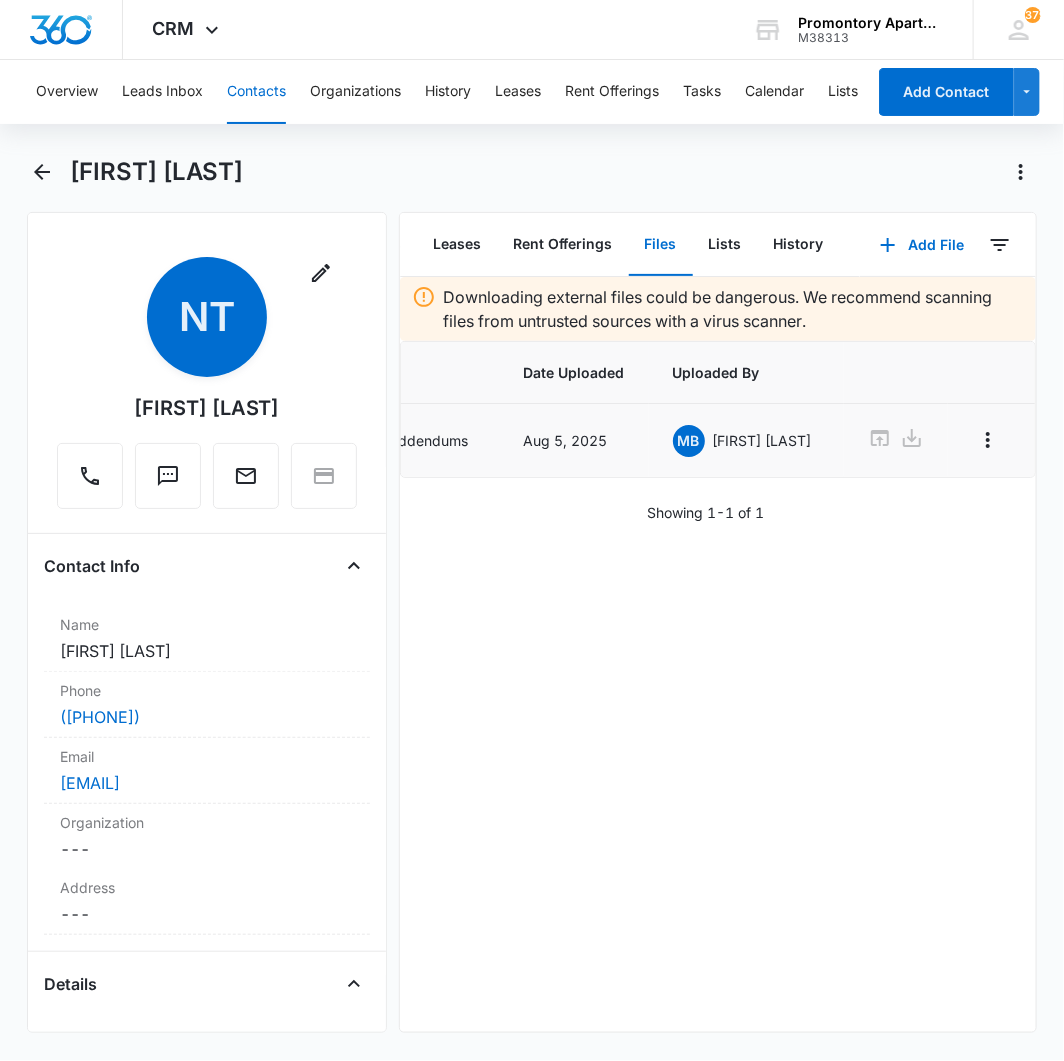 scroll, scrollTop: 0, scrollLeft: 124, axis: horizontal 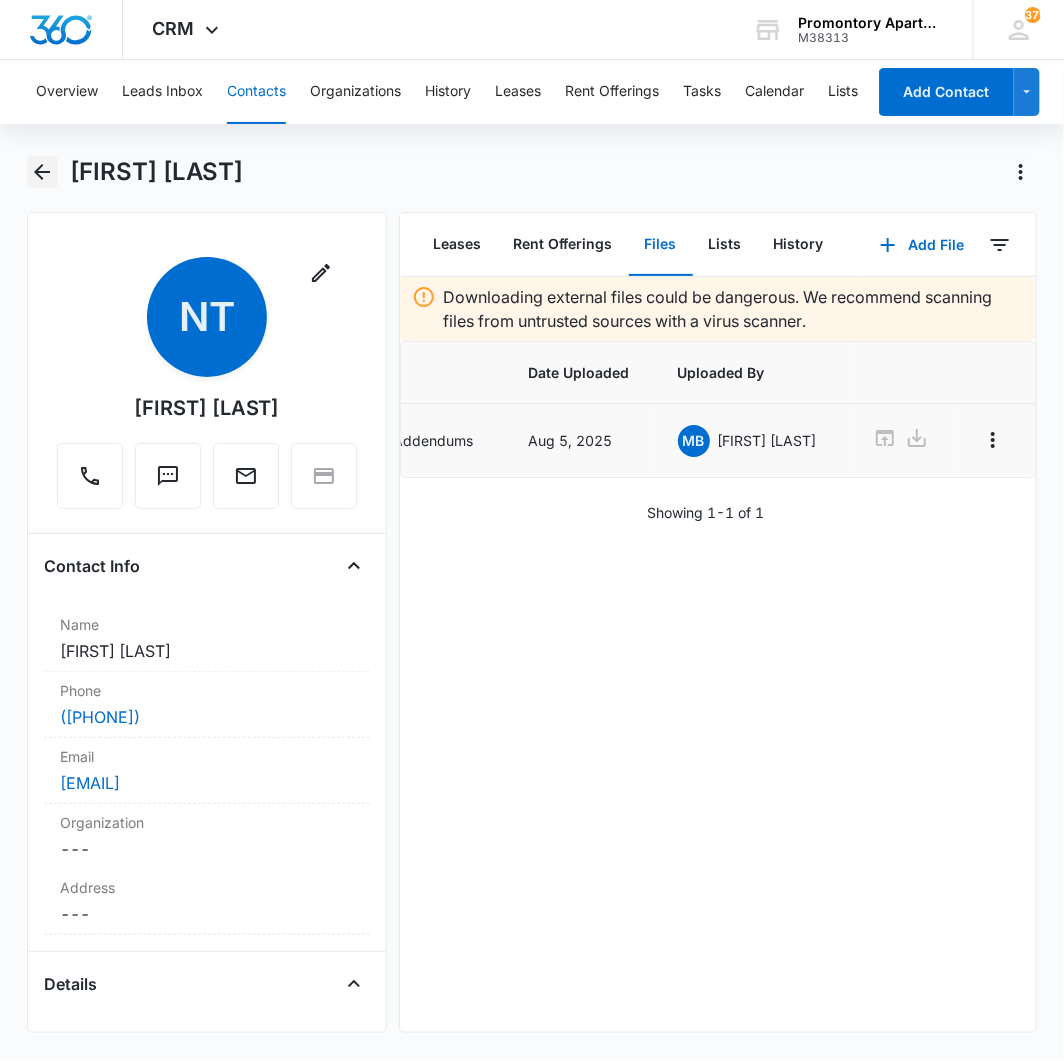 click 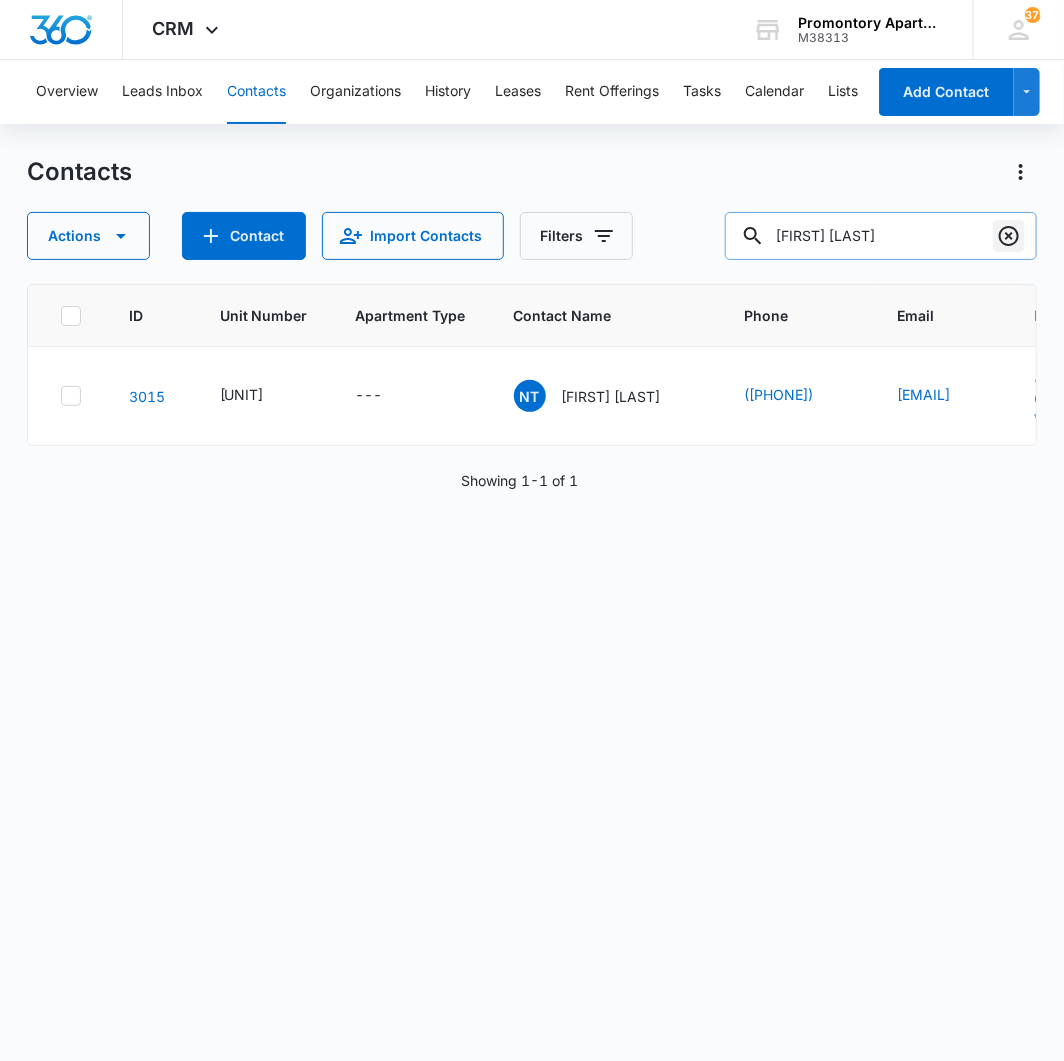 click 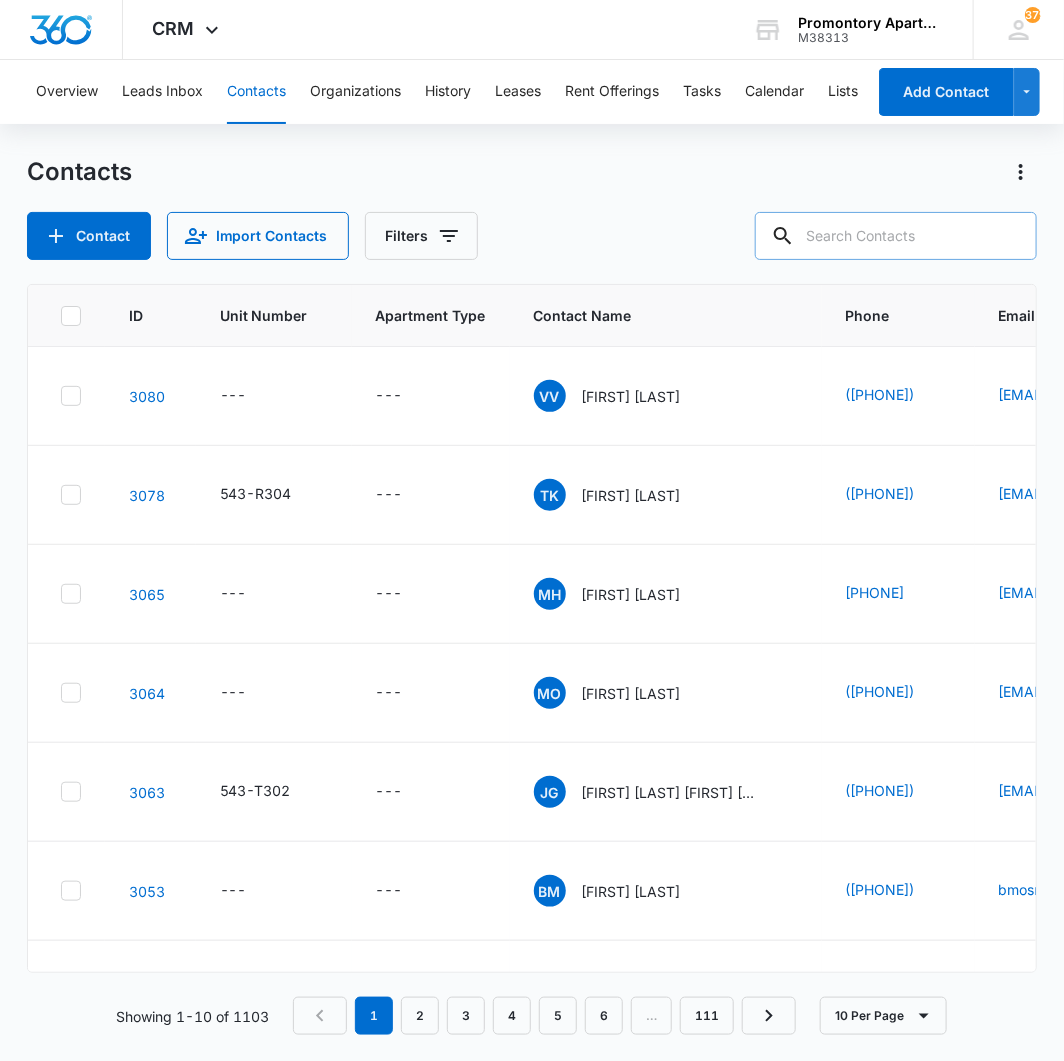 click at bounding box center (896, 236) 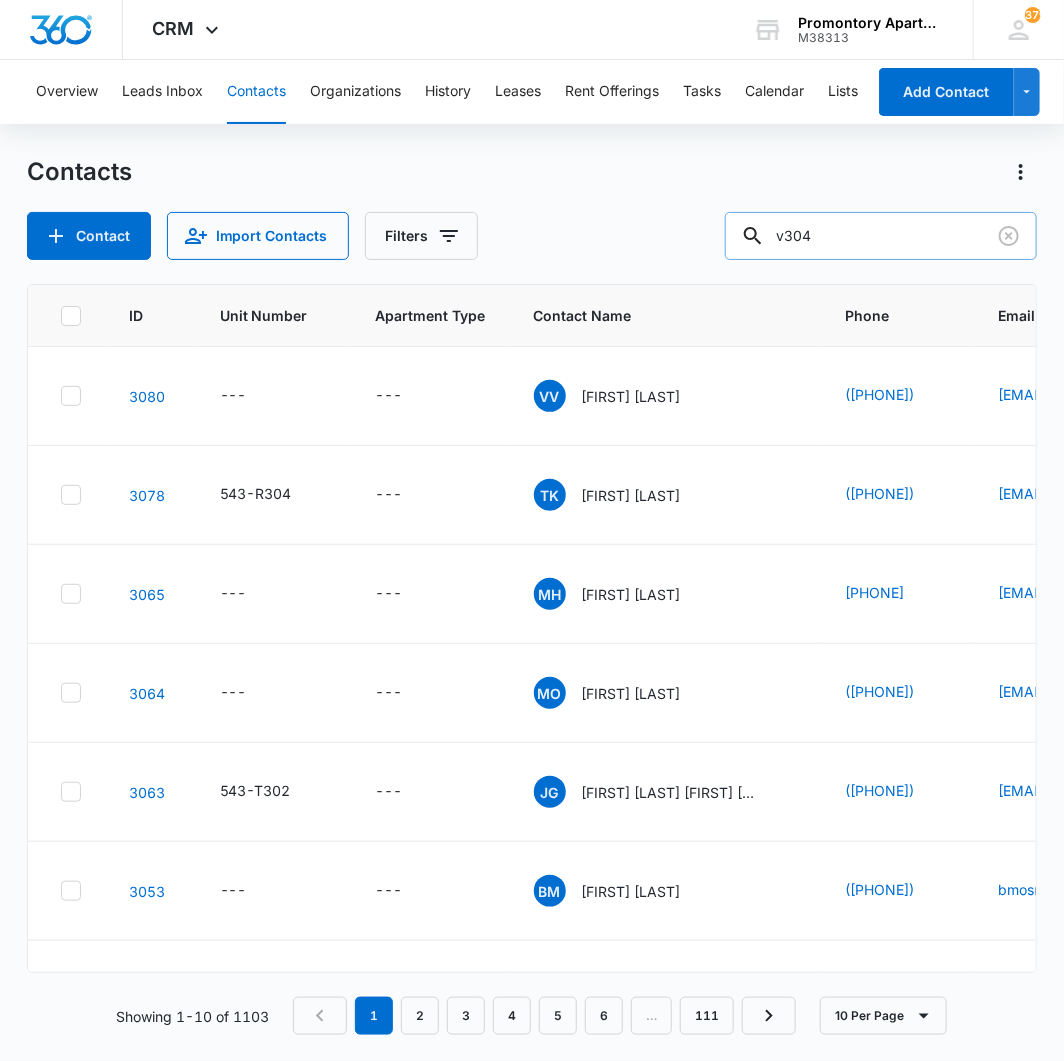 type on "v304" 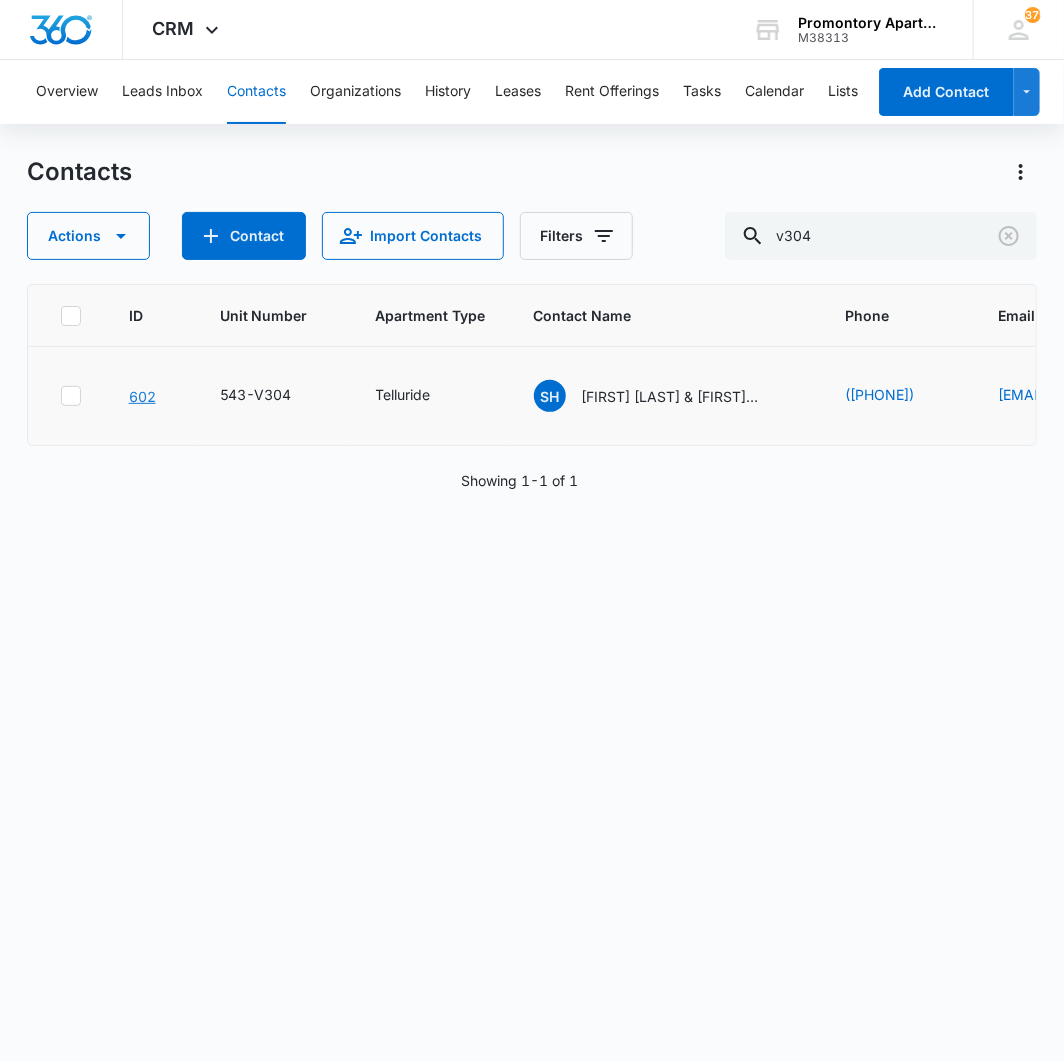click on "602" at bounding box center [142, 396] 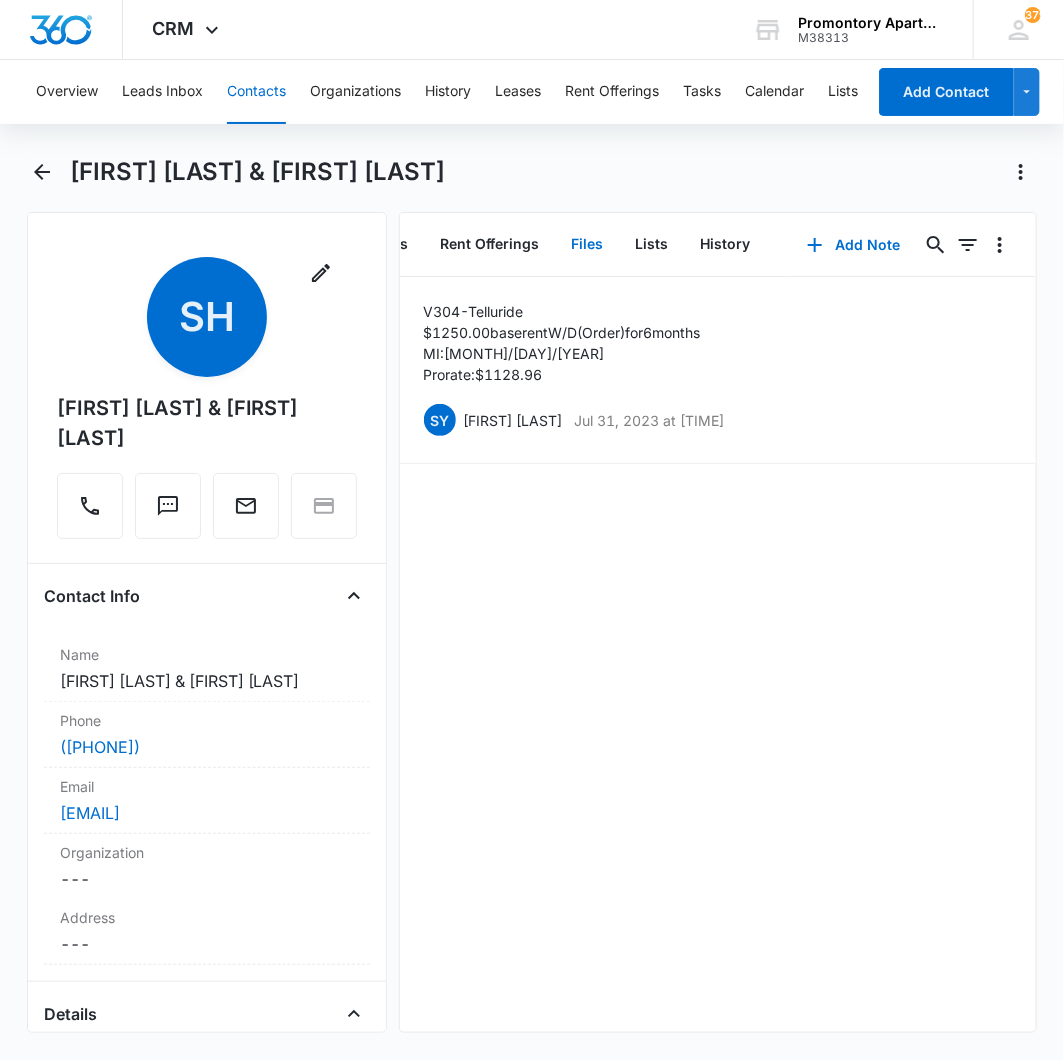 click on "Files" at bounding box center [588, 245] 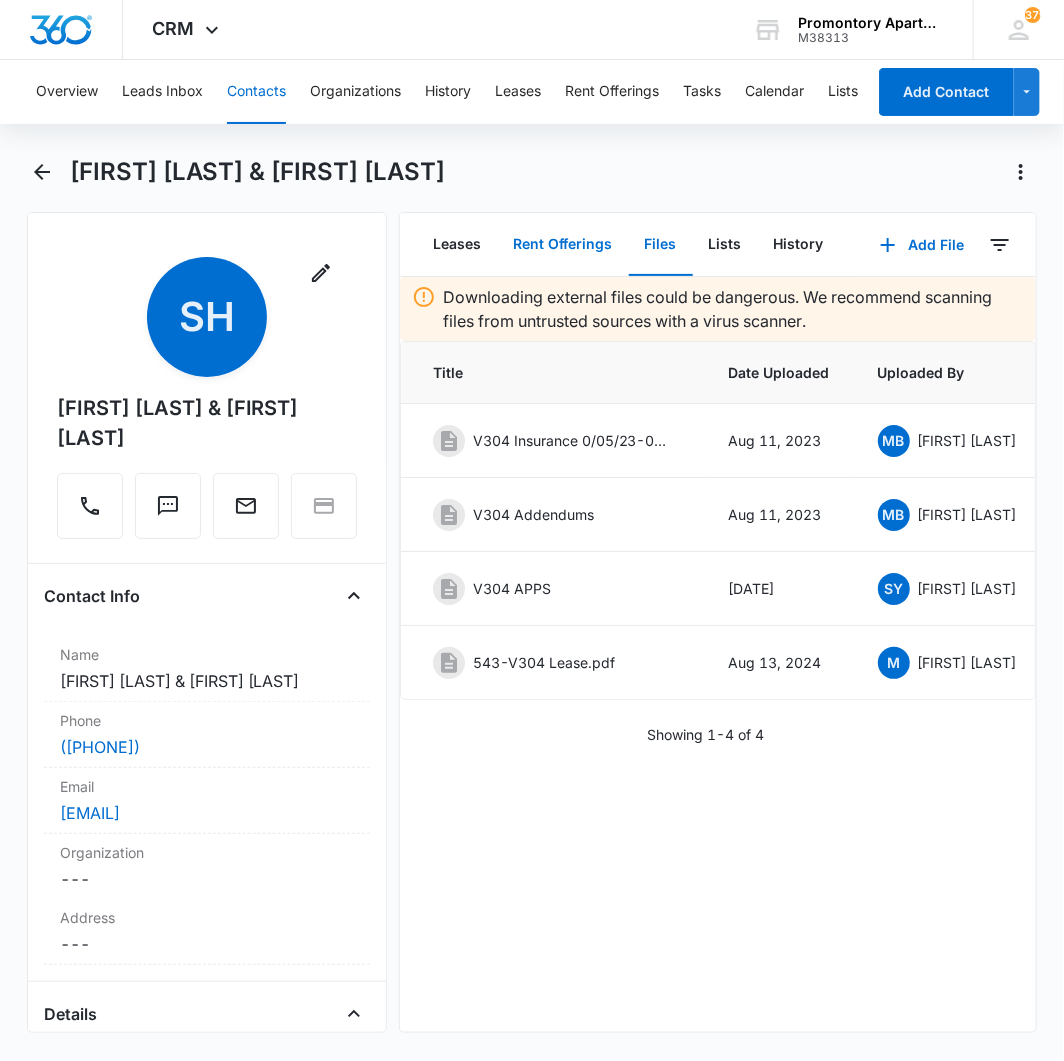 drag, startPoint x: 525, startPoint y: 258, endPoint x: 471, endPoint y: 263, distance: 54.230988 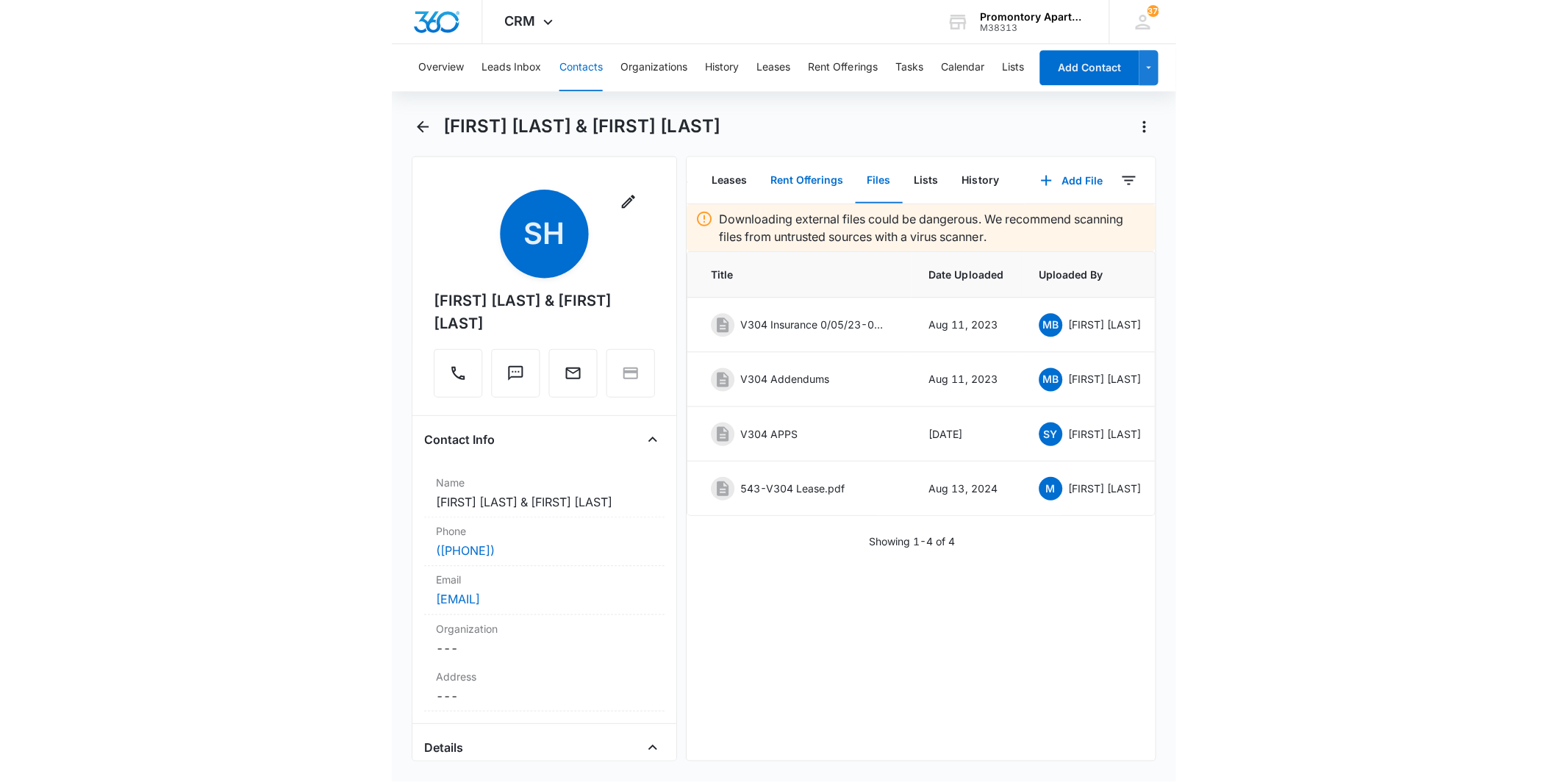 scroll, scrollTop: 0, scrollLeft: 0, axis: both 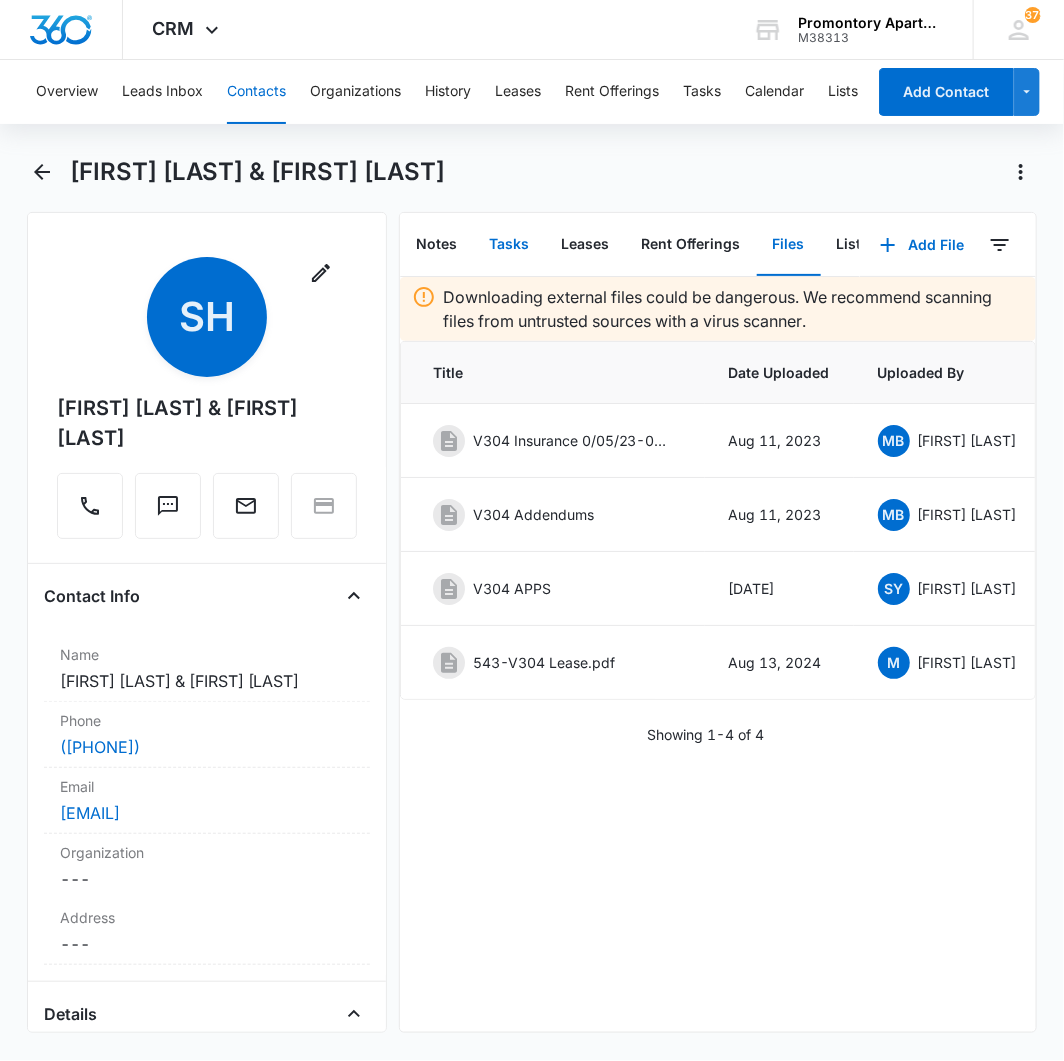 click on "Tasks" at bounding box center (510, 245) 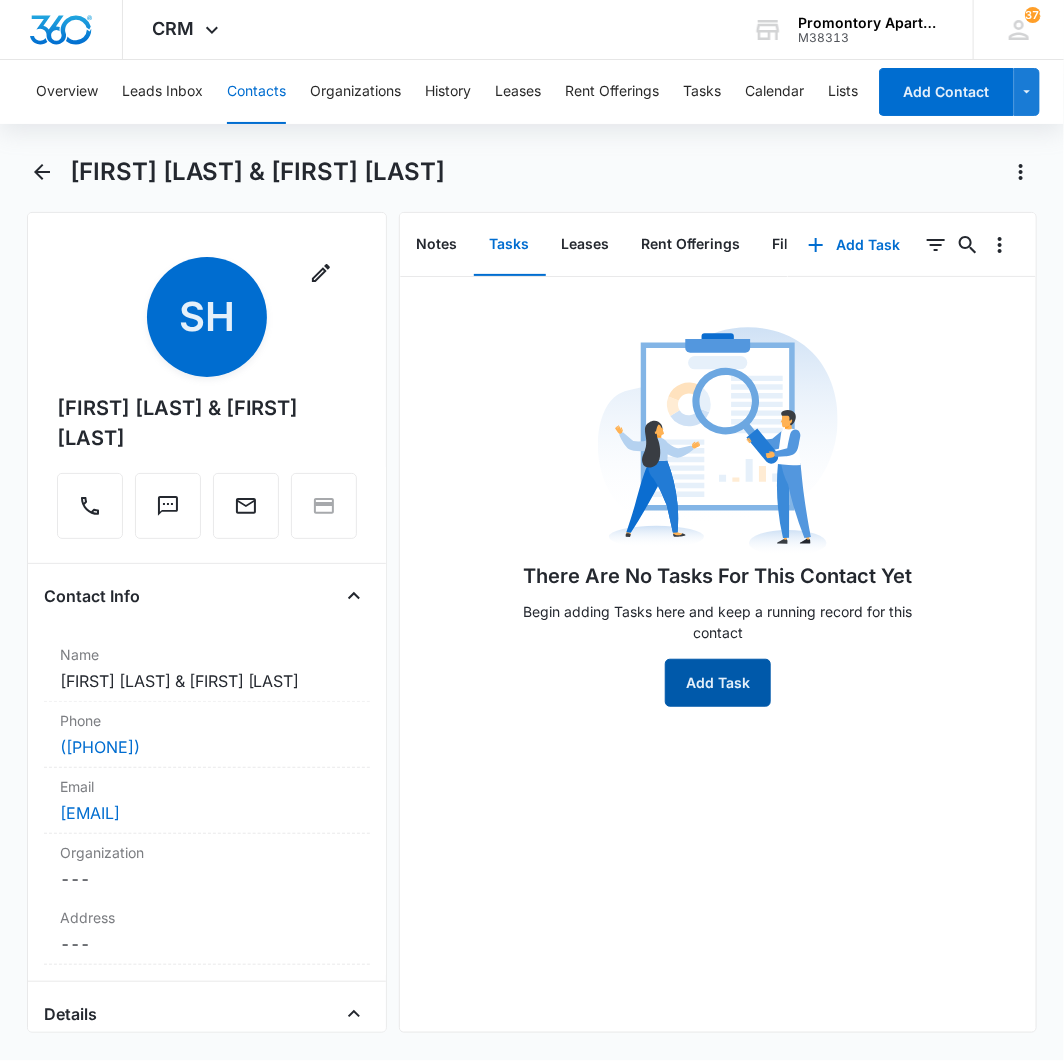 click on "Add Task" at bounding box center [718, 683] 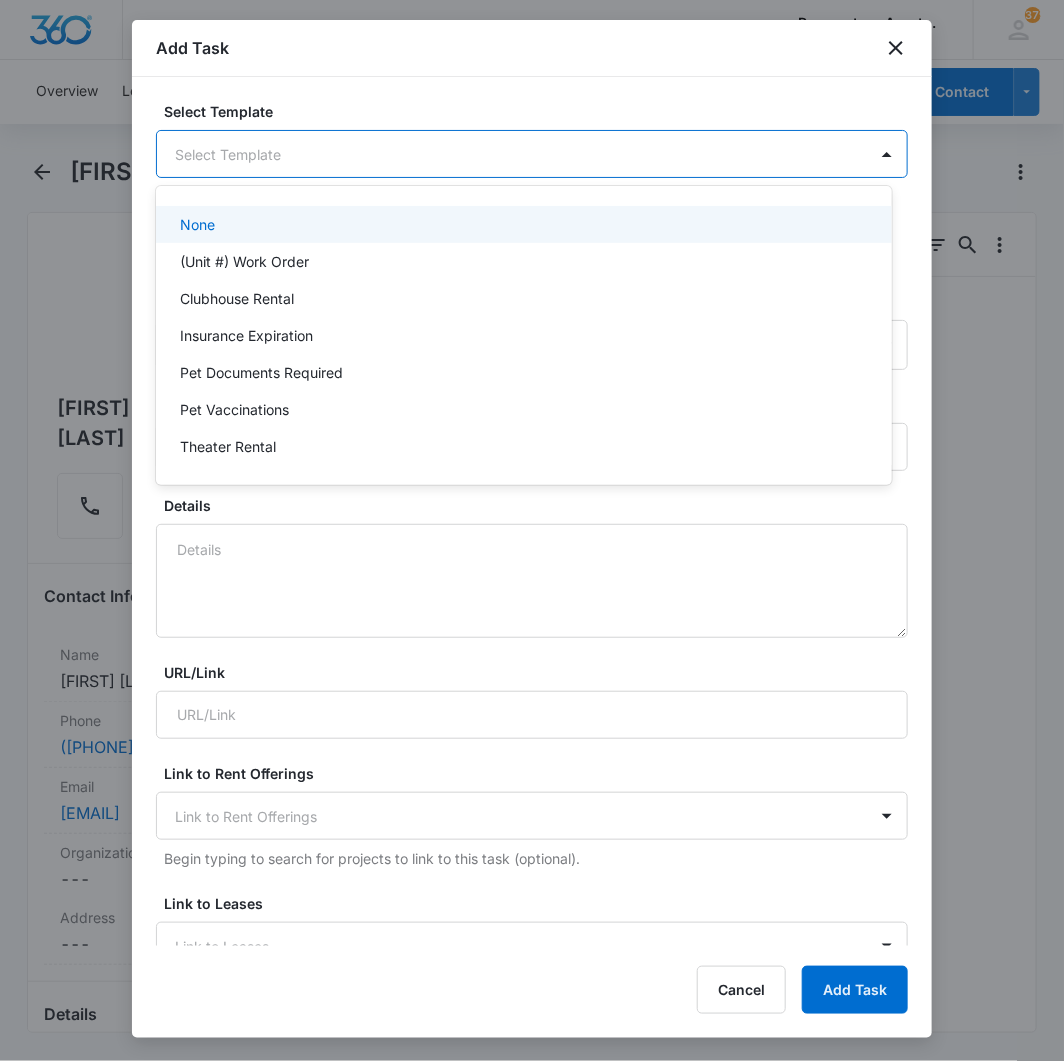 click on "CRM Apps Reputation Websites Forms CRM Email Social Content Intelligence Files Brand Settings Promontory Apartments M38313 Your Accounts View All 379 MB [FIRST] [LAST] [EMAIL] My Profile 379 Notifications Support Logout Terms & Conditions &nbsp; &bull; &nbsp; Privacy Policy Overview Leads Inbox Contacts Organizations History Leases Rent Offerings Tasks Calendar Lists Reports Settings Add Contact [FIRST] [LAST] & [FIRST] [LAST] Remove SH [FIRST] [LAST] & [FIRST] [LAST] Contact Info Name Cancel Save Changes [FIRST] [LAST] & [FIRST] [LAST] Phone Cancel Save Changes ([PHONE]) Email Cancel Save Changes [EMAIL] Organization Cancel Save Changes --- Address Cancel Save Changes --- Details Source Cancel Save Changes Default Contact Type Cancel Save Changes Lead Contact Status Cancel Save Changes Dead Lead Assigned To Cancel Save Changes --- Tags Cancel Save Changes --- Next Contact Date Cancel Save Changes --- Color Tag Current Color: Cancel Save Changes Payments ID ID 602 Created V" at bounding box center [532, 530] 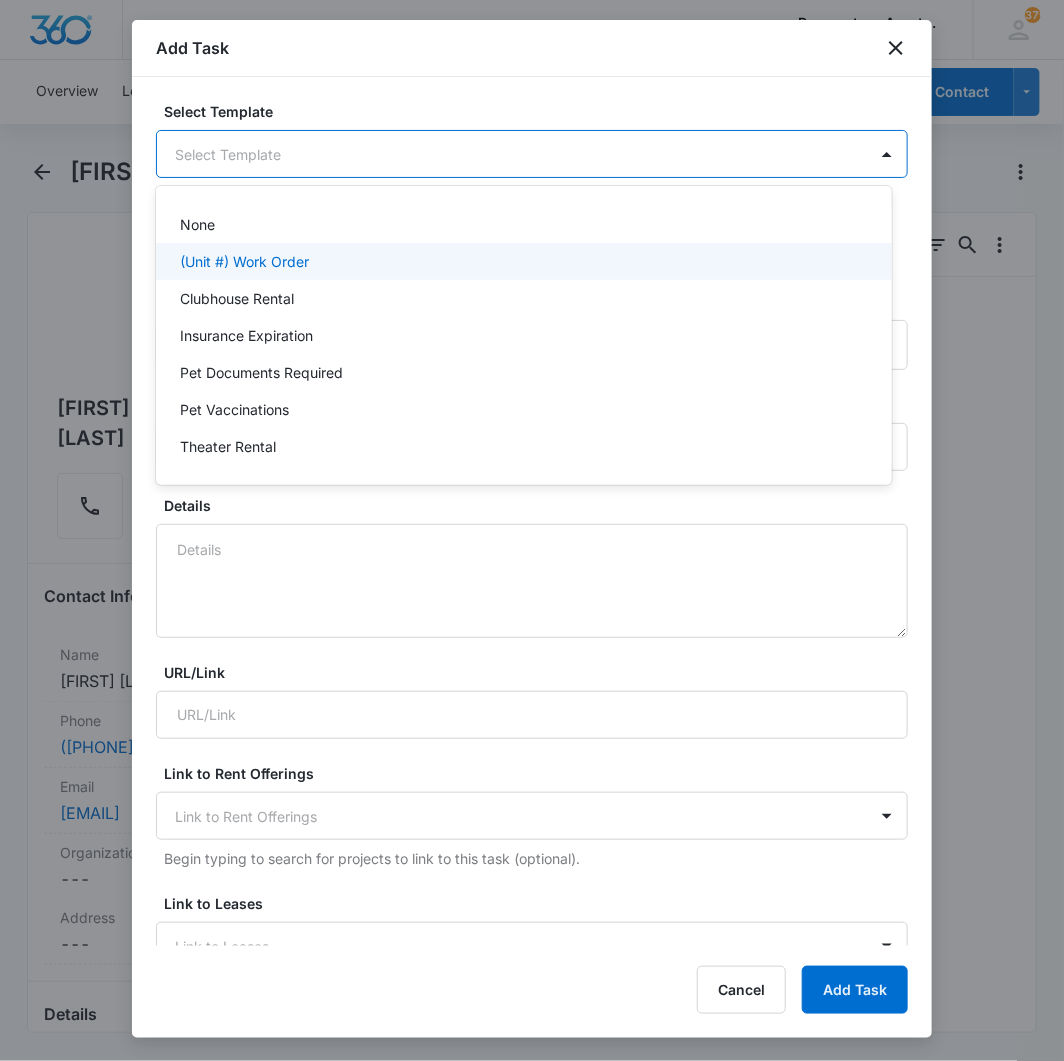 click on "(Unit #) Work Order" at bounding box center [523, 261] 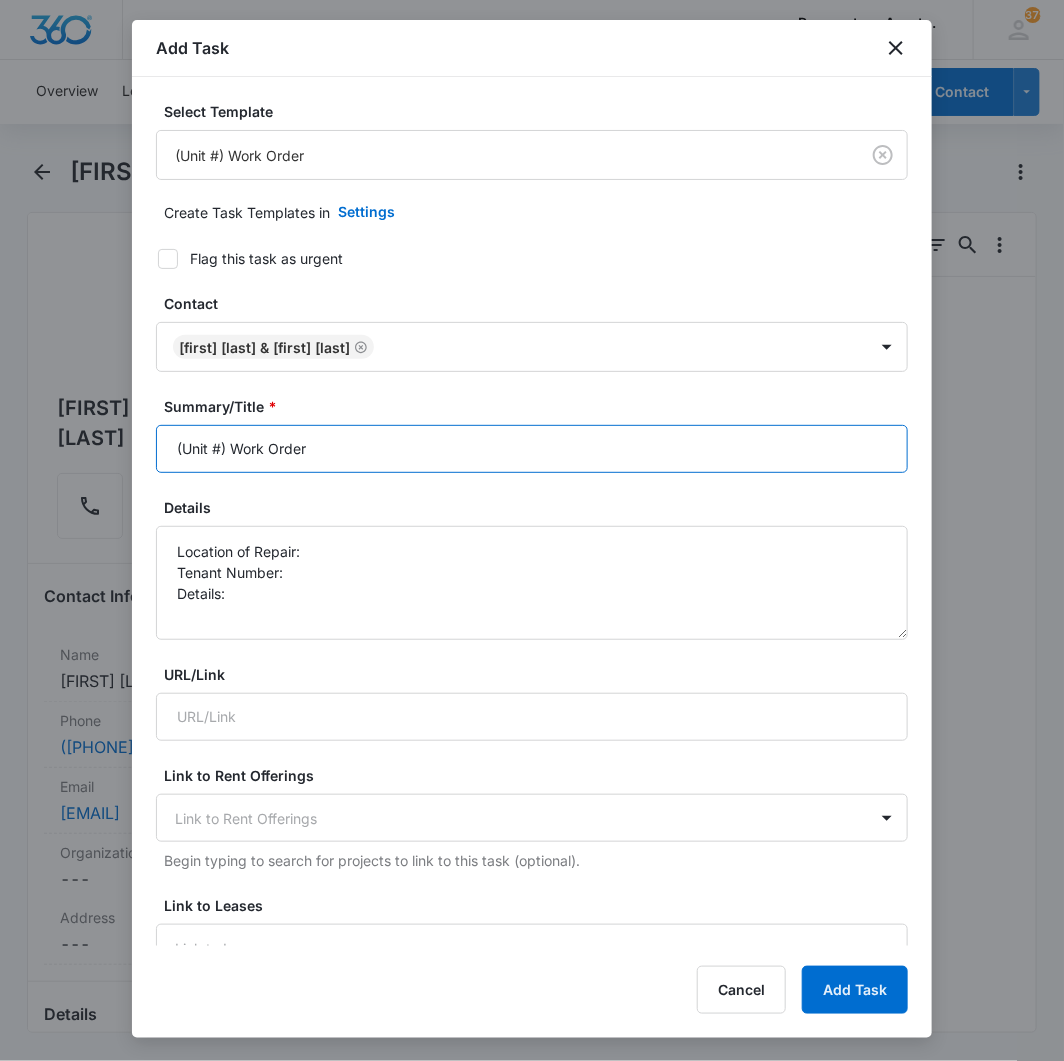 drag, startPoint x: 224, startPoint y: 450, endPoint x: 103, endPoint y: 445, distance: 121.103264 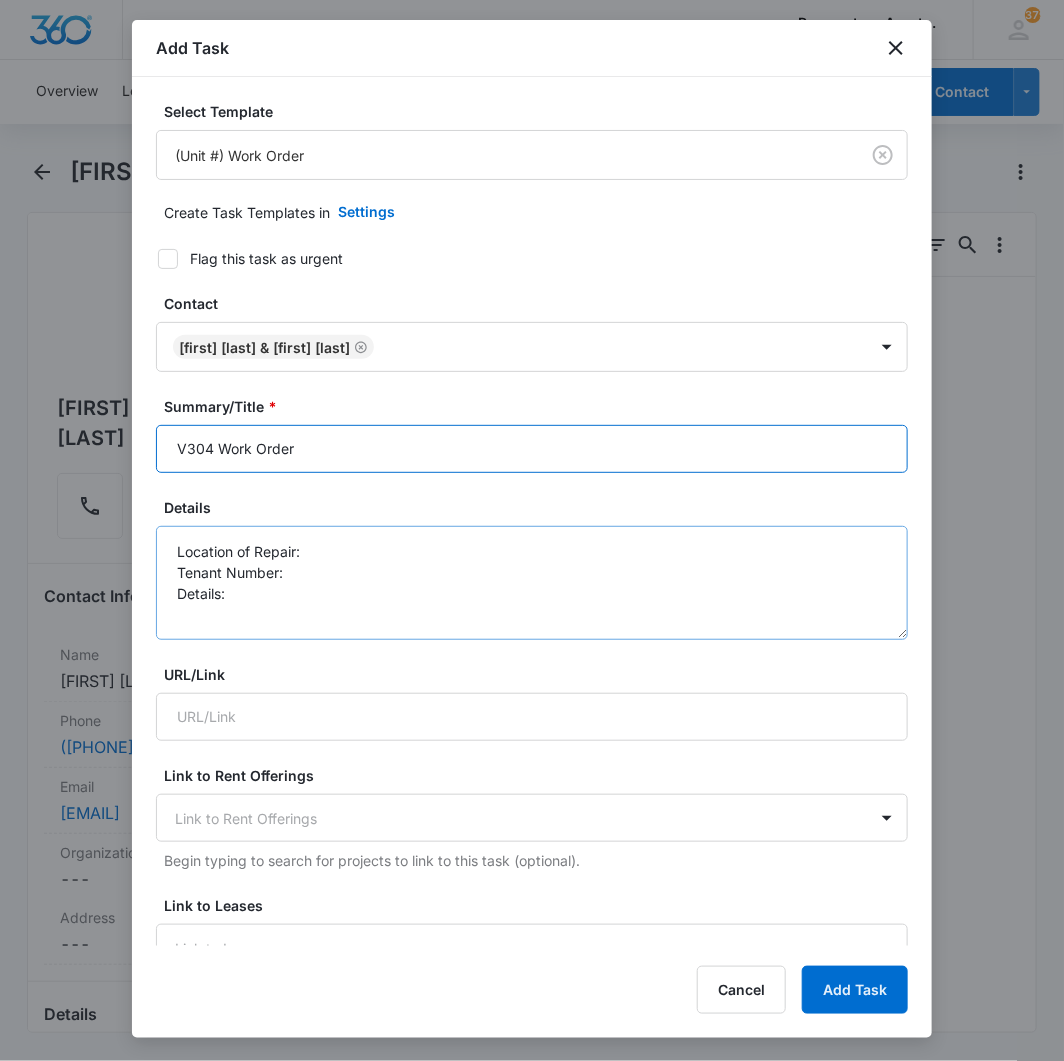type on "V304 Work Order" 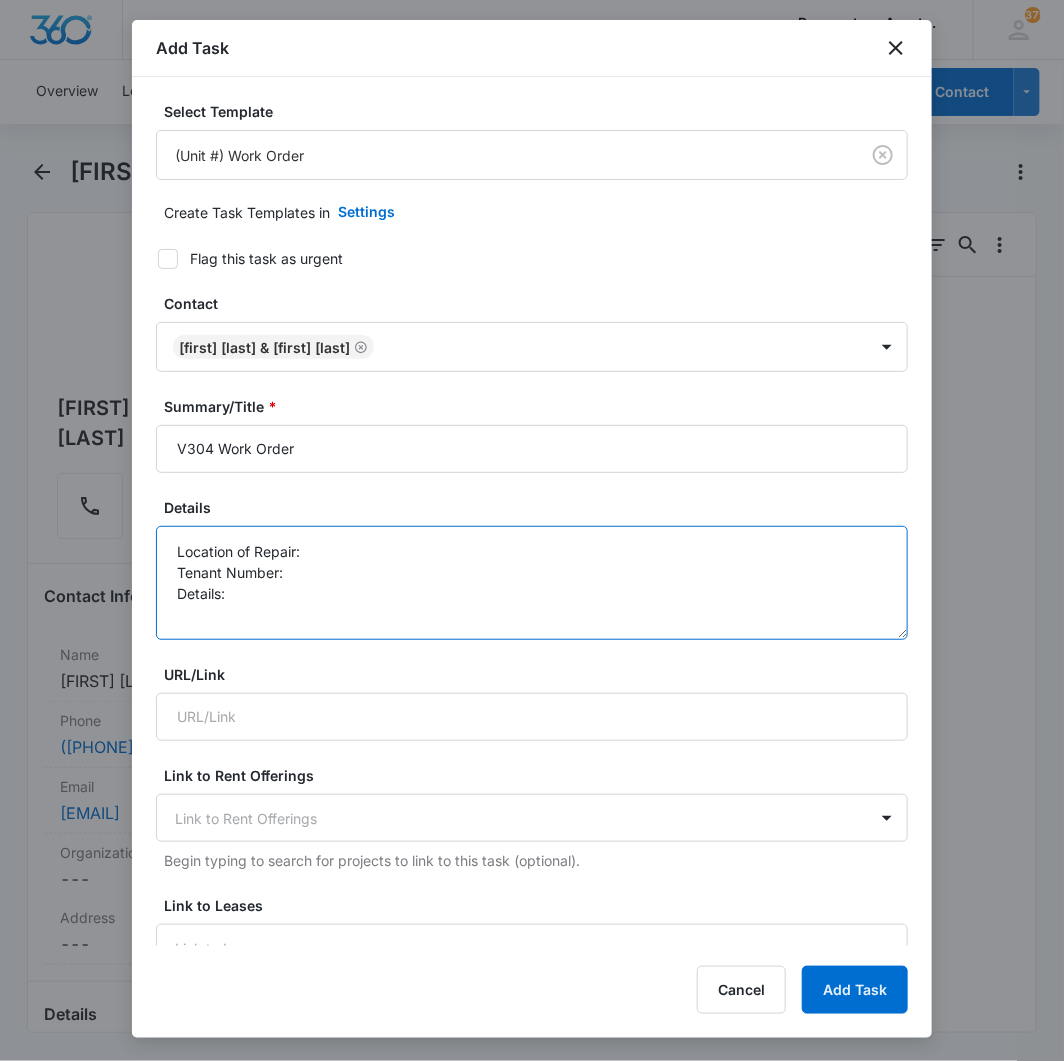 click on "Location of Repair:
Tenant Number:
Details:" at bounding box center (532, 583) 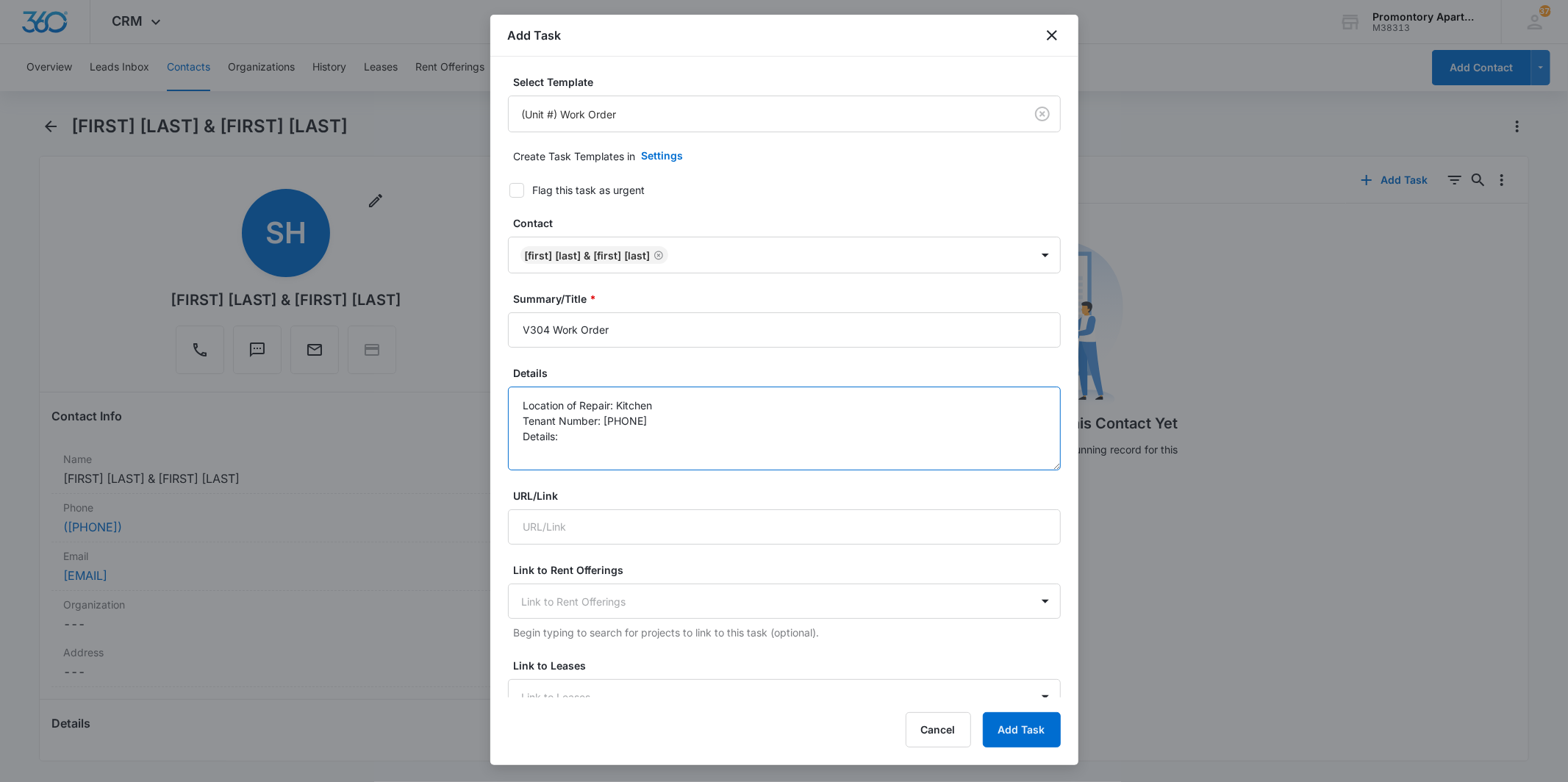 click on "Location of Repair: Kitchen
Tenant Number: [PHONE]
Details:" at bounding box center (784, 428) 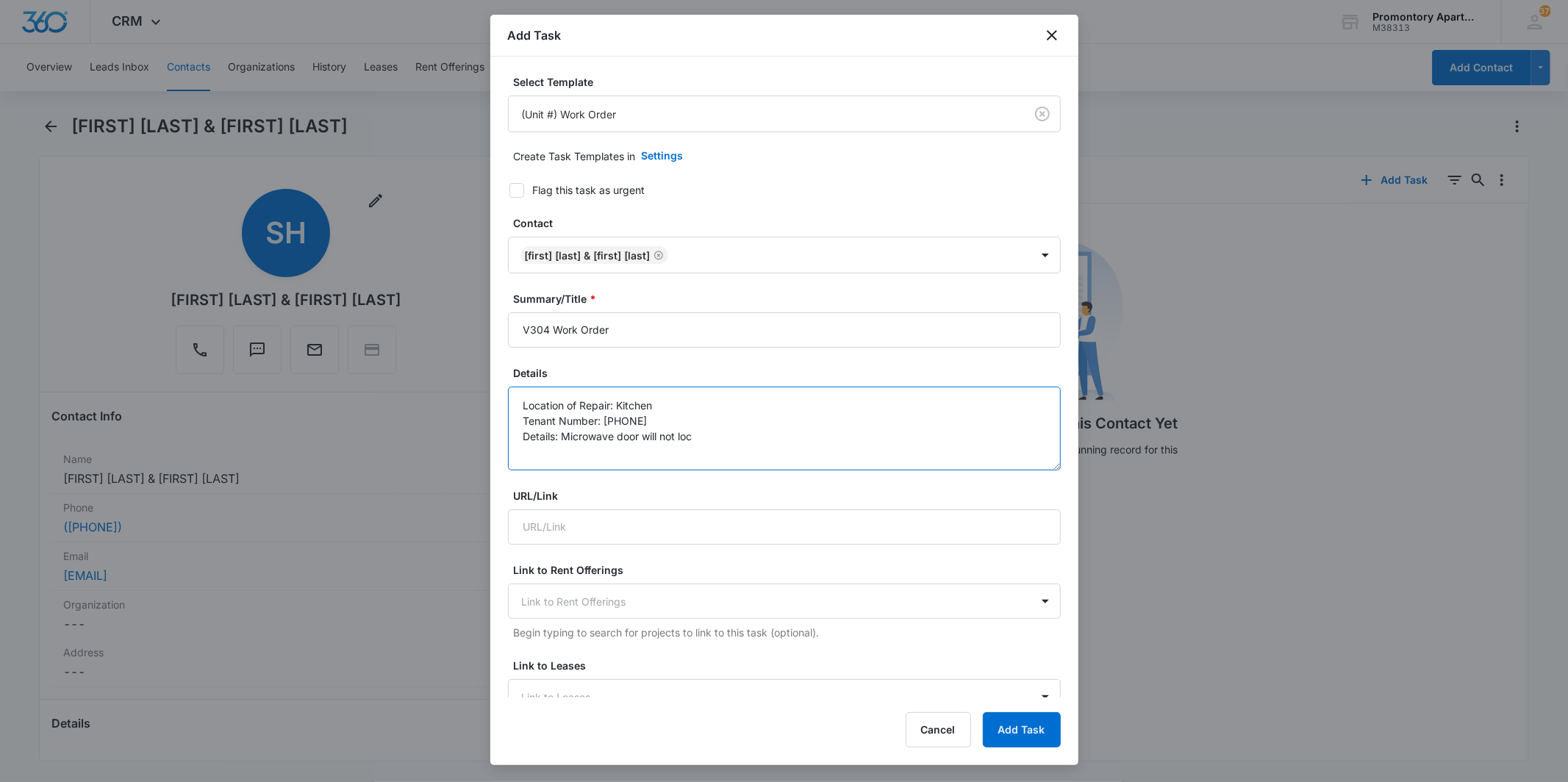 type on "Location of Repair: Kitchen
Tenant Number: [PHONE]
Details: Microwave door will not lock" 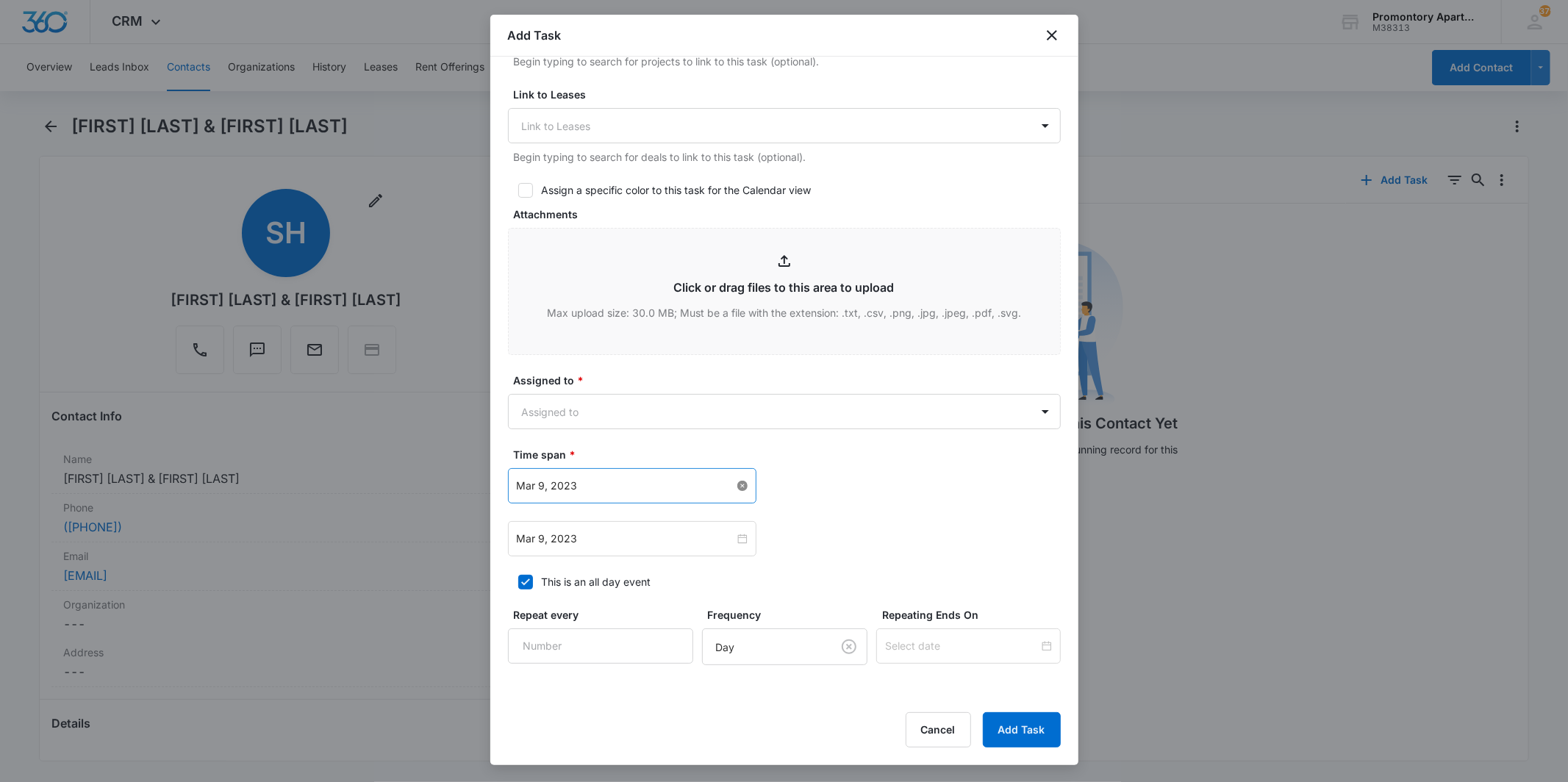 scroll, scrollTop: 681, scrollLeft: 0, axis: vertical 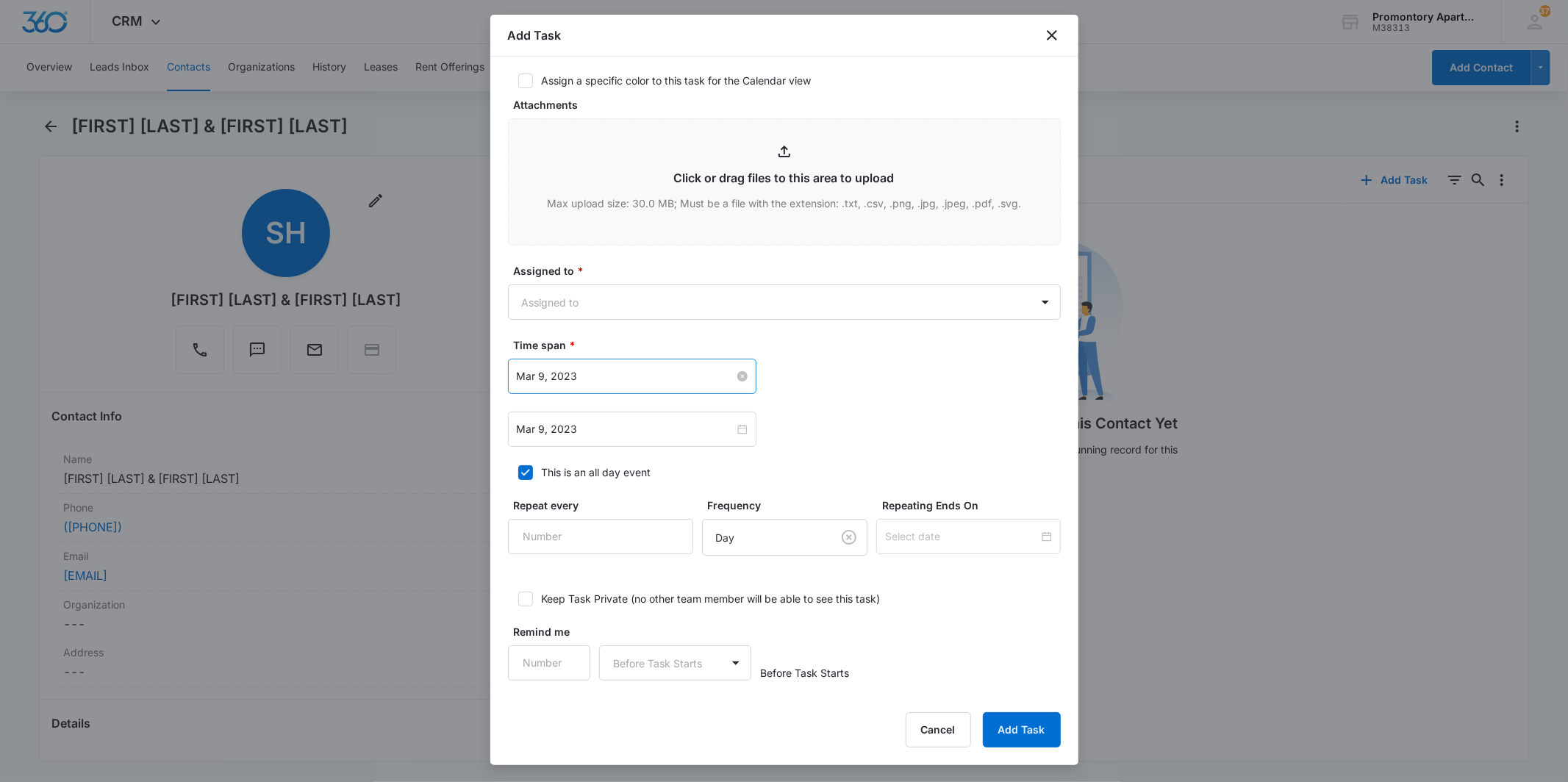 type 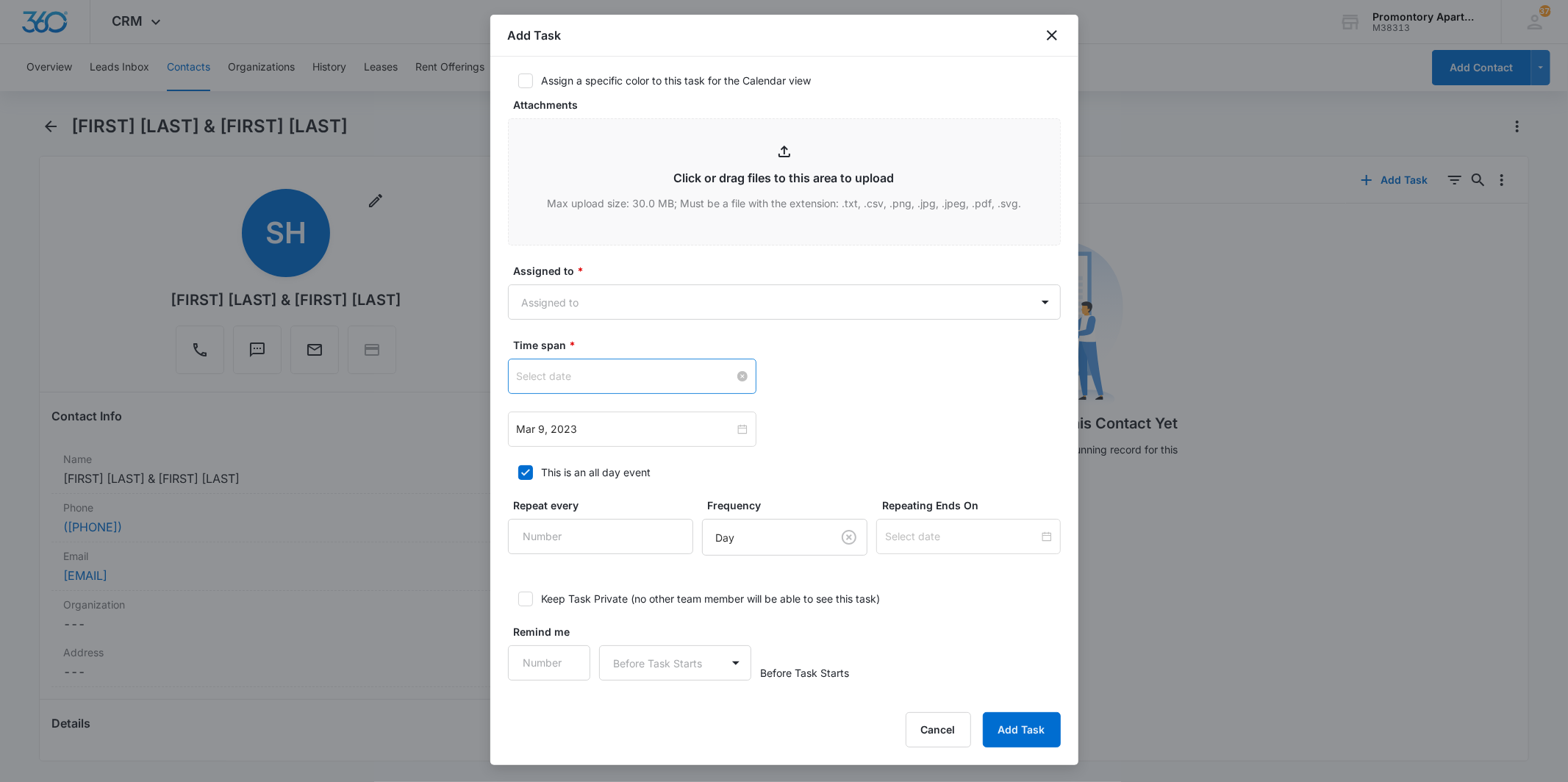 type on "Location of Repair: Kitchen
Tenant Number: [PHONE]
Details: Microwave door will not lock" 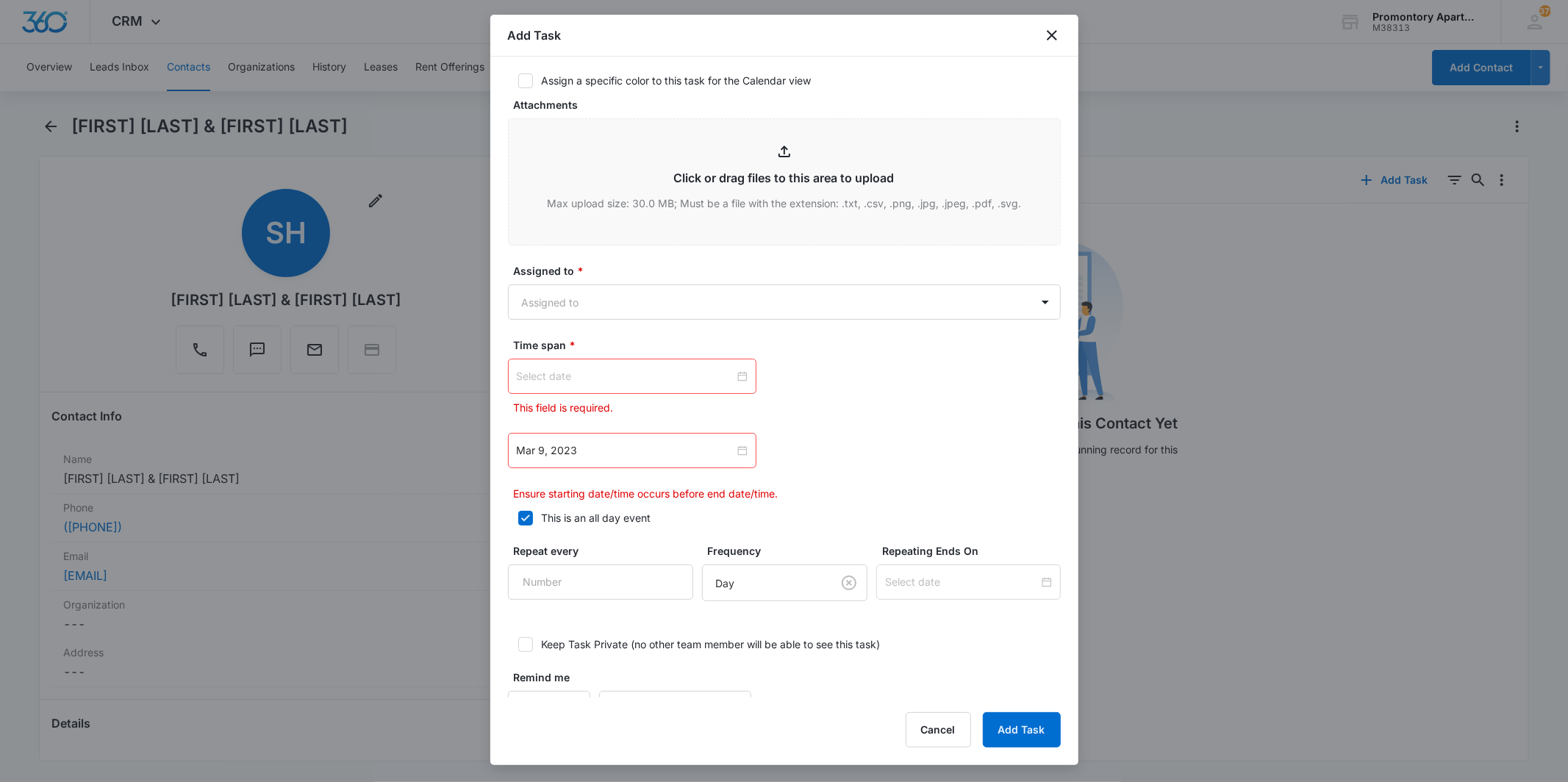 click at bounding box center [632, 376] 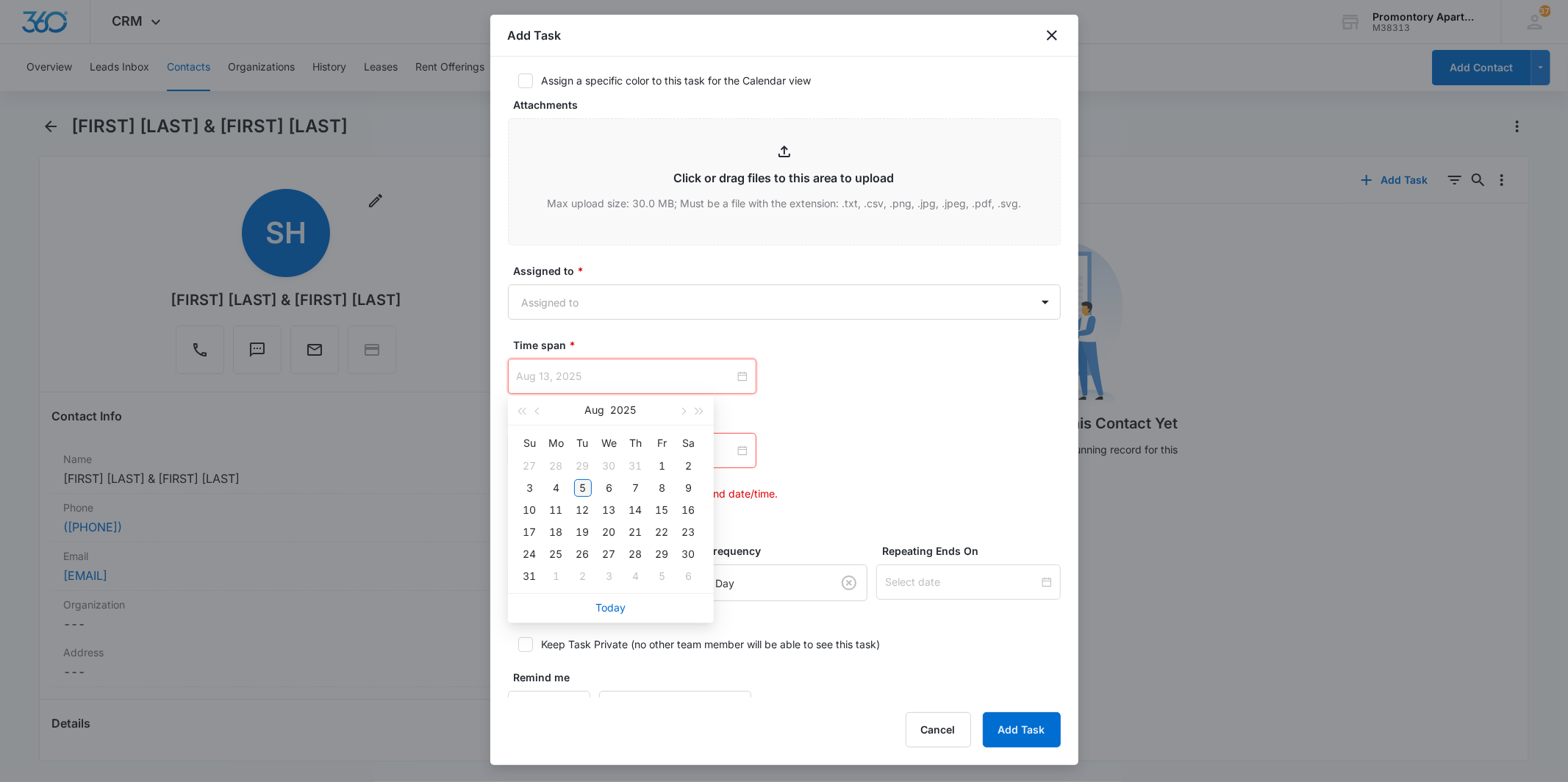 type on "Aug 5, 2025" 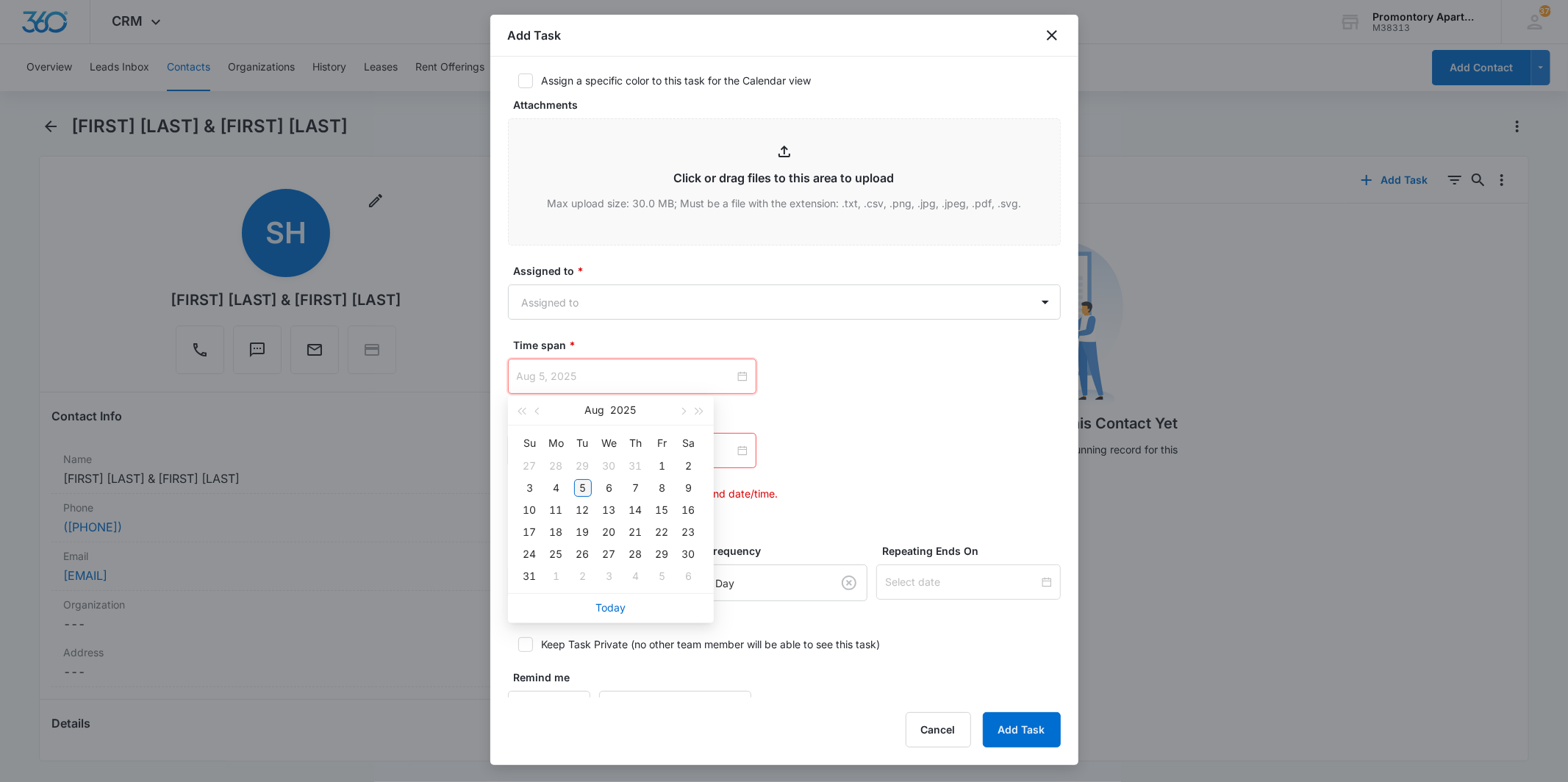 click on "5" at bounding box center [583, 488] 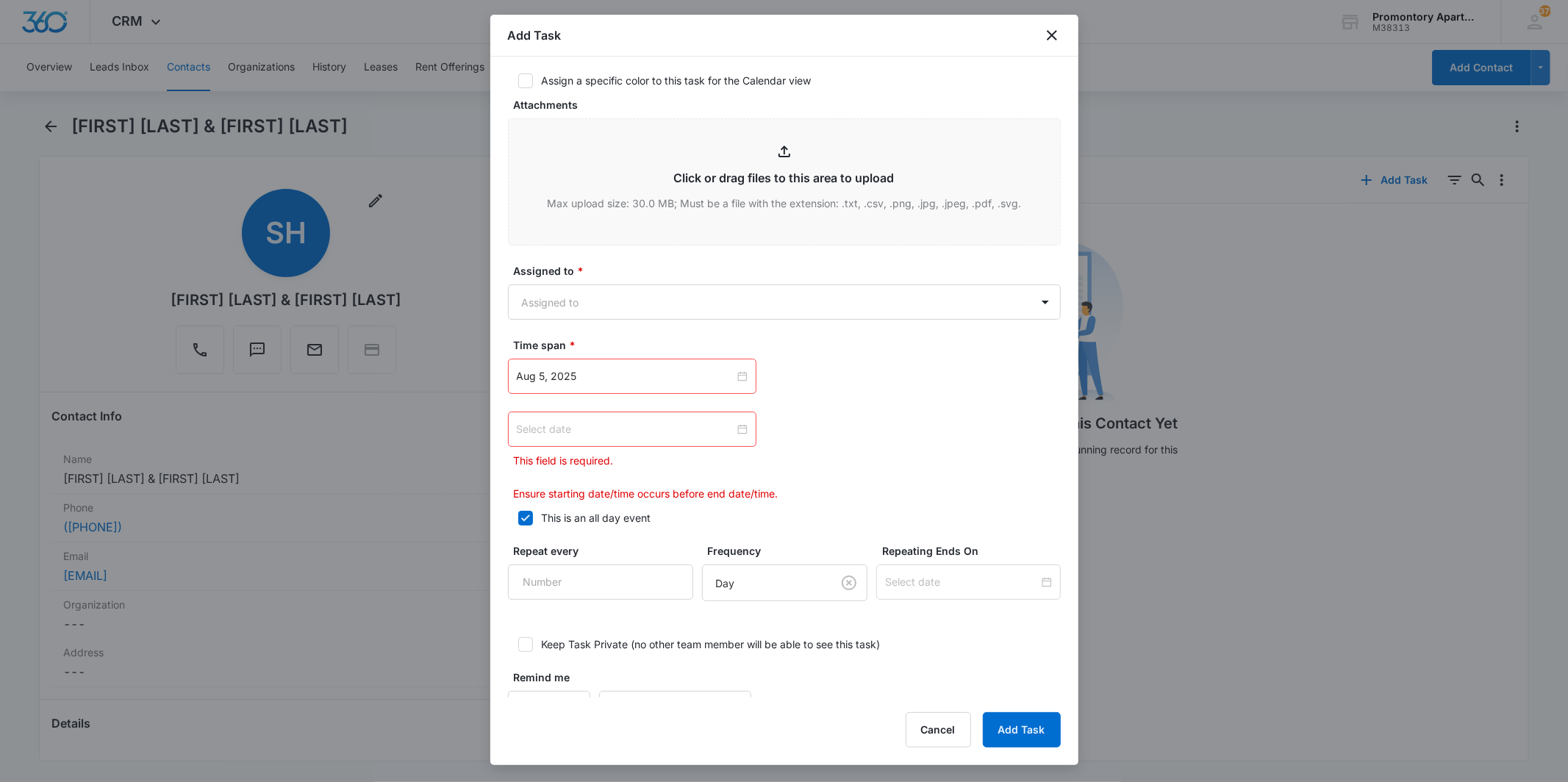 click at bounding box center [632, 429] 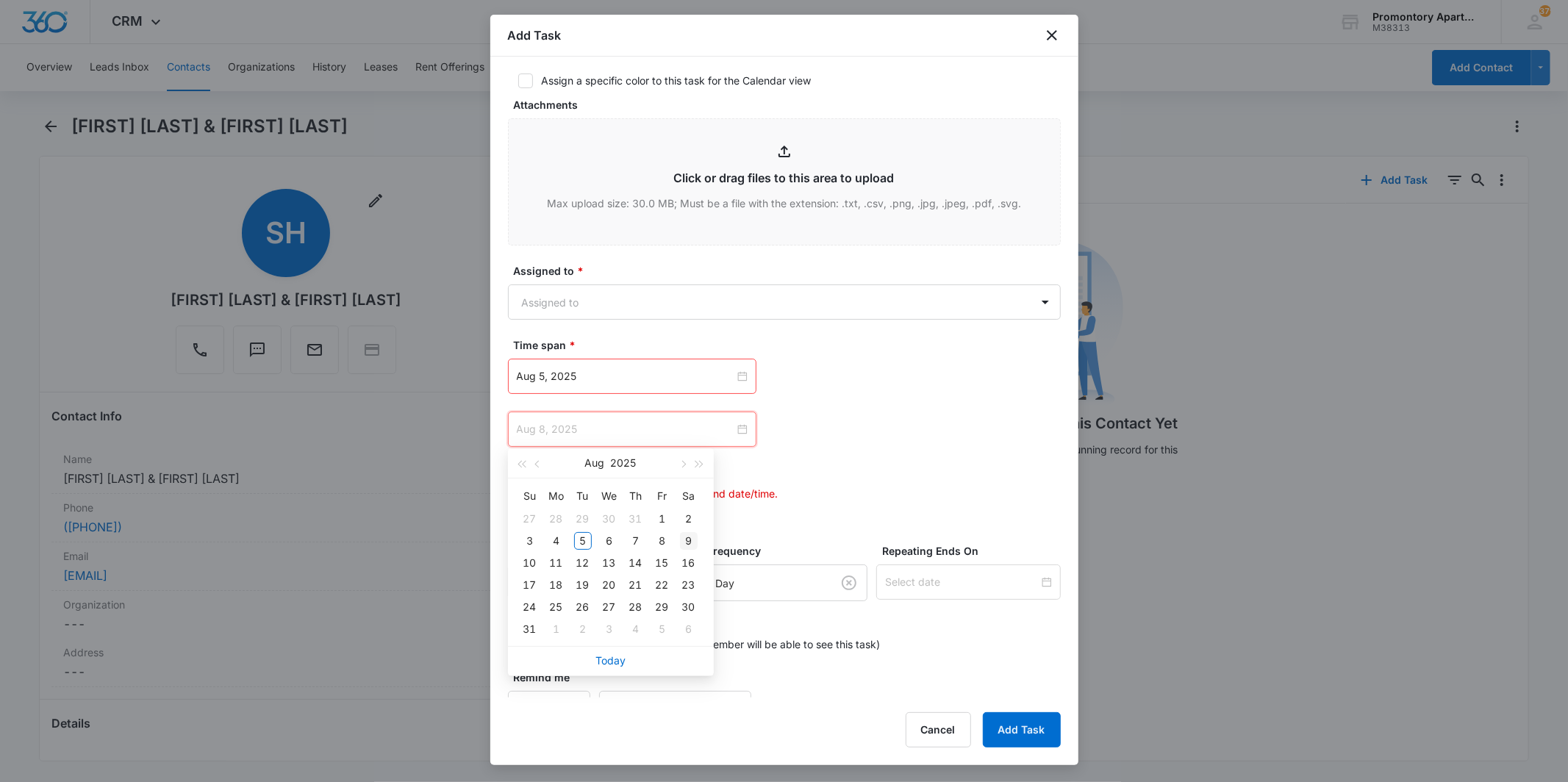 click on "8" at bounding box center (662, 541) 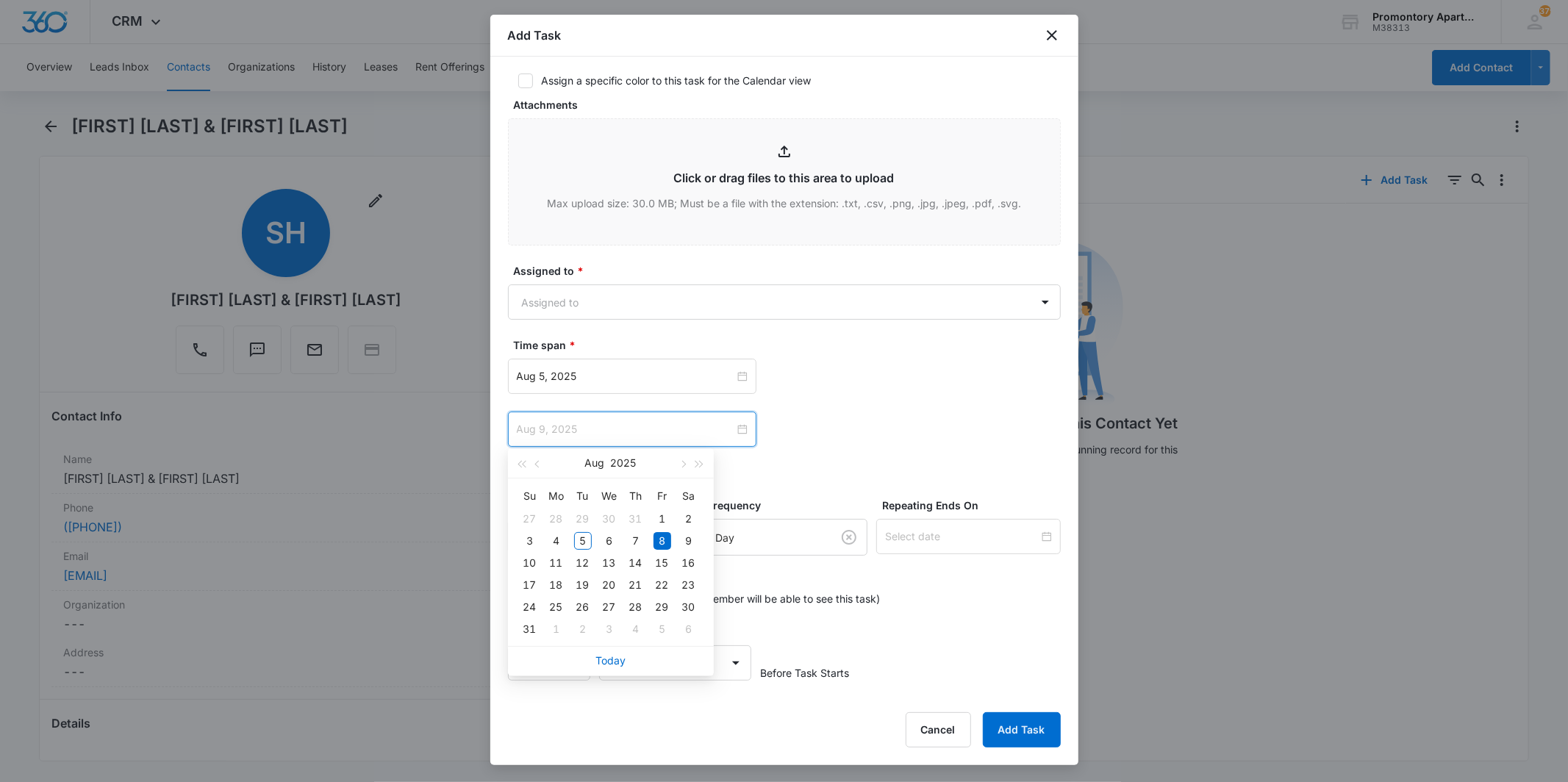 type on "Aug 8, 2025" 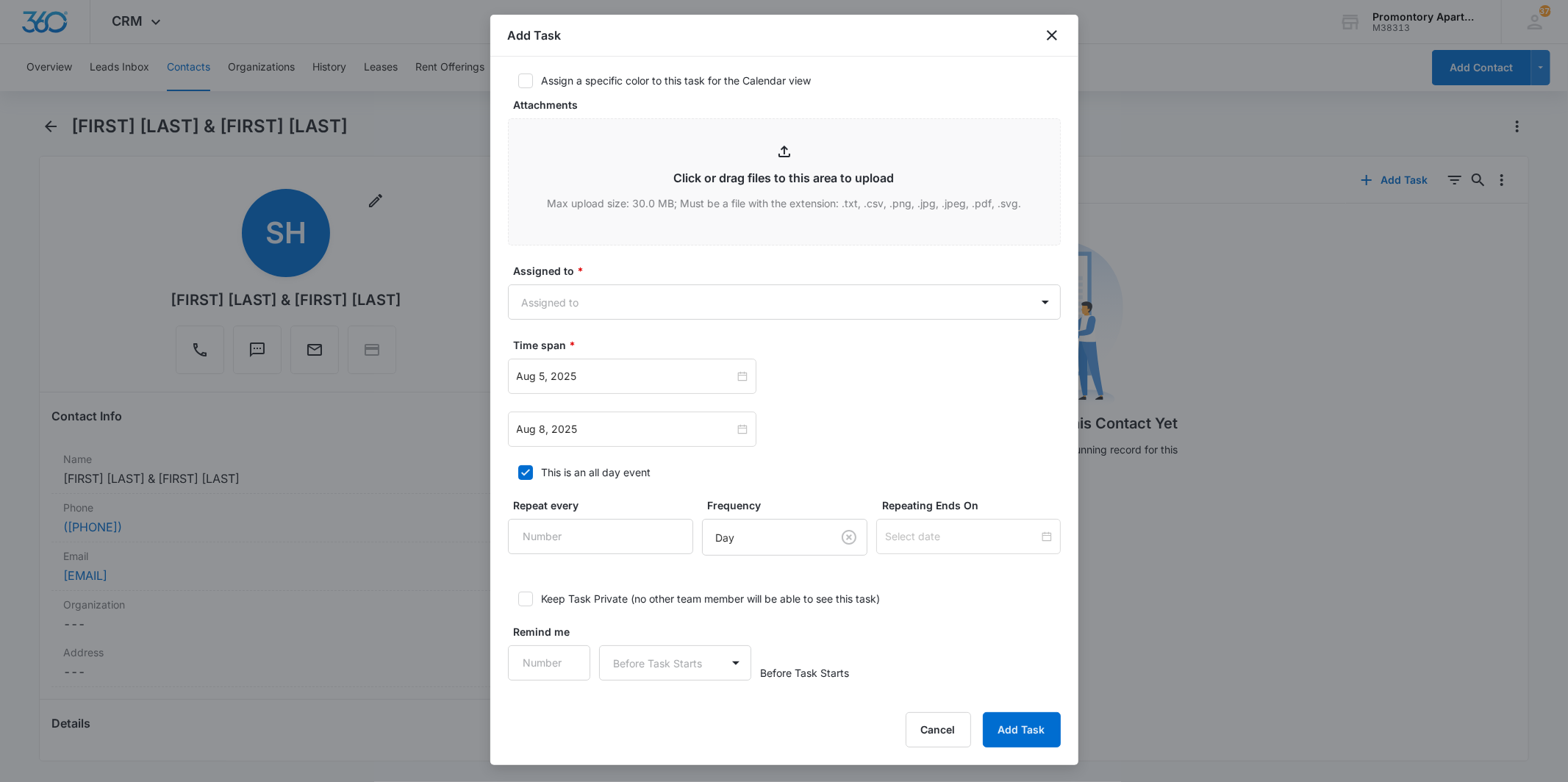 click on "Add Task Select Template (Unit #) Work Order  Create Task Templates in  Settings Flag this task as urgent Contact [FIRST] [LAST] & [FIRST] [LAST] Summary/Title * V304 Work Order Details Location of Repair: Kitchen
Tenant Number: [PHONE]
Details: Microwave door will not lock
URL/Link Link to Rent Offerings Link to Rent Offerings Begin typing to search for projects to link to this task (optional). Link to Leases Link to Leases Begin typing to search for deals to link to this task (optional). Assign a specific color to this task for the Calendar view Color Tag Current Color: Attachments Click or drag files to this area to upload Max upload size: 30.0  MB; Must be a file with the extension: .txt, .csv, .png, .jpg, .jpeg, .pdf, .svg.   Assigned to * Assigned to Time span * Aug 5, 2025 Aug 2025 Su Mo Tu We Th Fr Sa 27 28 29 30 31 1 2 3 4 5 6 7 8 9 10 11 12 13 14 15 16 17 18 19 20 21 22 23 24 25 26 27 28 29 30 31 1 2 3 4 5 6 Today Aug 8, 2025 Aug 2025 Su Mo Tu We Th Fr Sa 27 28 29 30 31 1 2 3 4 5 6 7 8 9 10 11 12 13 14" at bounding box center (784, 37) 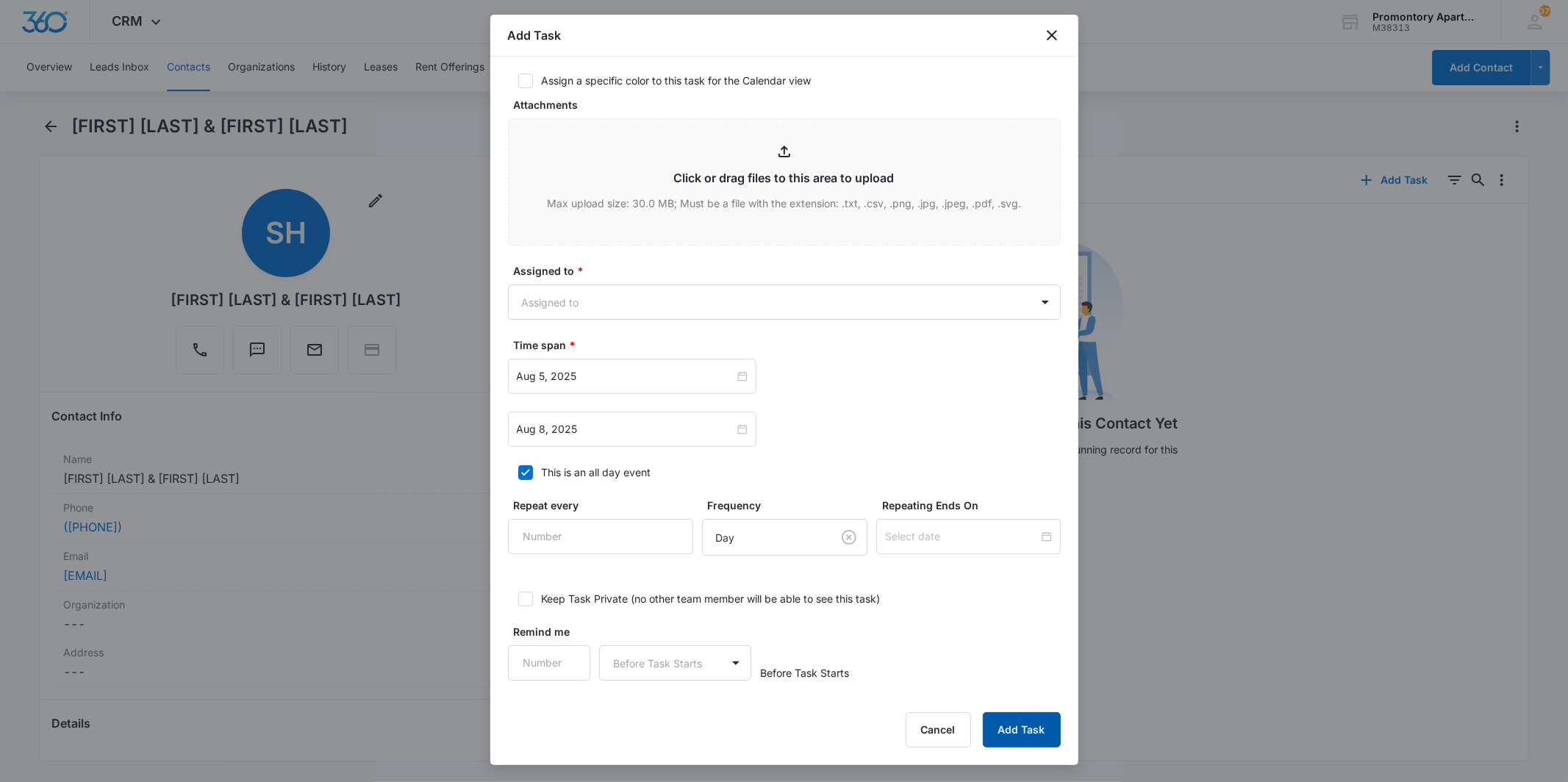 click on "Add Task" at bounding box center [1022, 730] 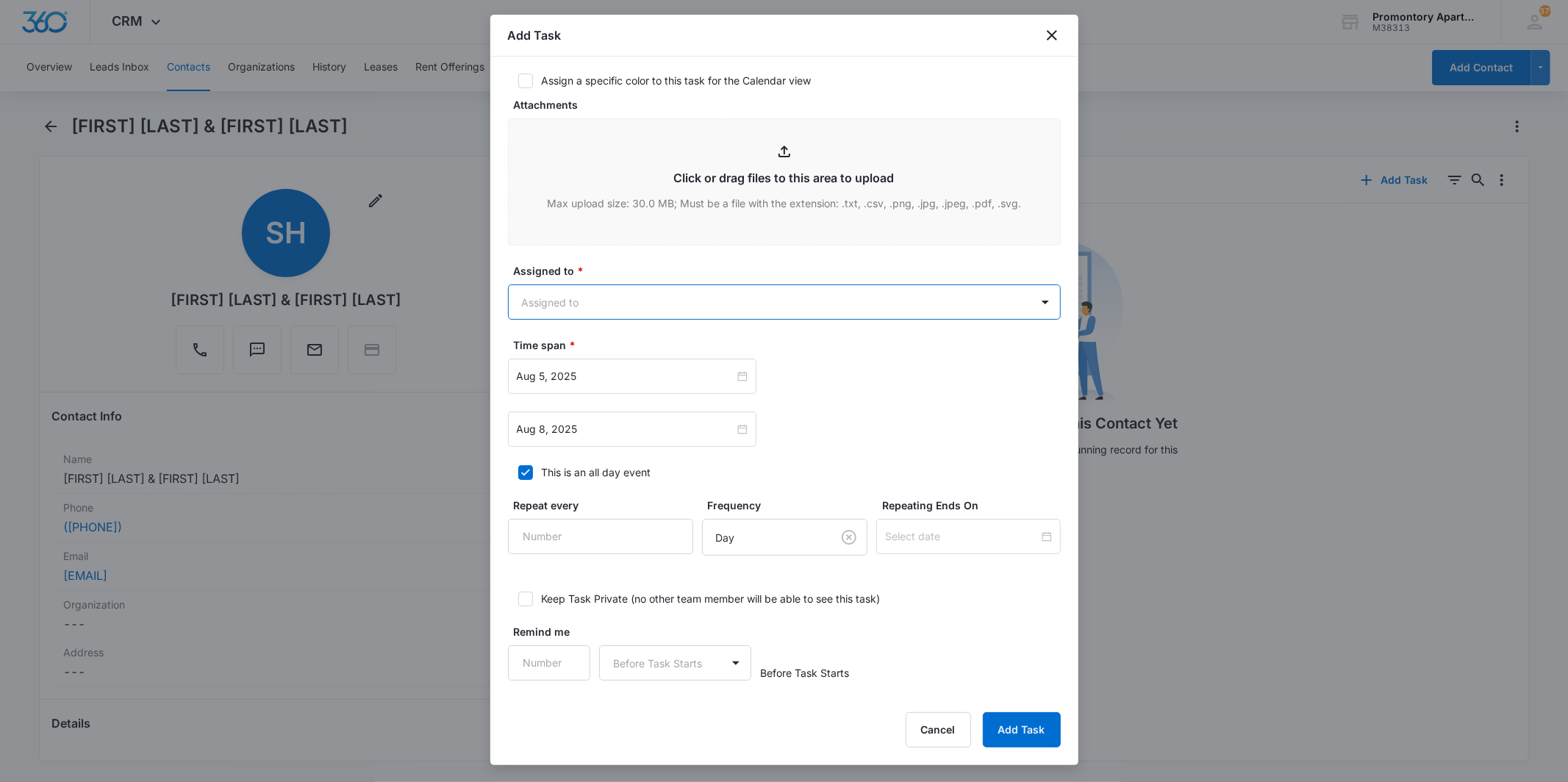 click on "CRM Apps Reputation Websites Forms CRM Email Social Content Intelligence Files Brand Settings Promontory Apartments M38313 Your Accounts View All 379 MB [FIRST] [LAST] [EMAIL] My Profile 379 Notifications Support Logout Terms & Conditions &nbsp; &bull; &nbsp; Privacy Policy Overview Leads Inbox Contacts Organizations History Leases Rent Offerings Tasks Calendar Lists Reports Settings Add Contact [FIRST] [LAST] & [FIRST] [LAST] Remove SH [FIRST] [LAST] & [FIRST] [LAST] Contact Info Name Cancel Save Changes [FIRST] [LAST] & [FIRST] [LAST] Phone Cancel Save Changes ([PHONE]) Email Cancel Save Changes [EMAIL] Organization Cancel Save Changes --- Address Cancel Save Changes --- Details Source Cancel Save Changes Default Contact Type Cancel Save Changes Lead Contact Status Cancel Save Changes Dead Lead Assigned To Cancel Save Changes --- Tags Cancel Save Changes --- Next Contact Date Cancel Save Changes --- Color Tag Current Color: Cancel Save Changes Payments ID ID 602 Created V" at bounding box center (784, 391) 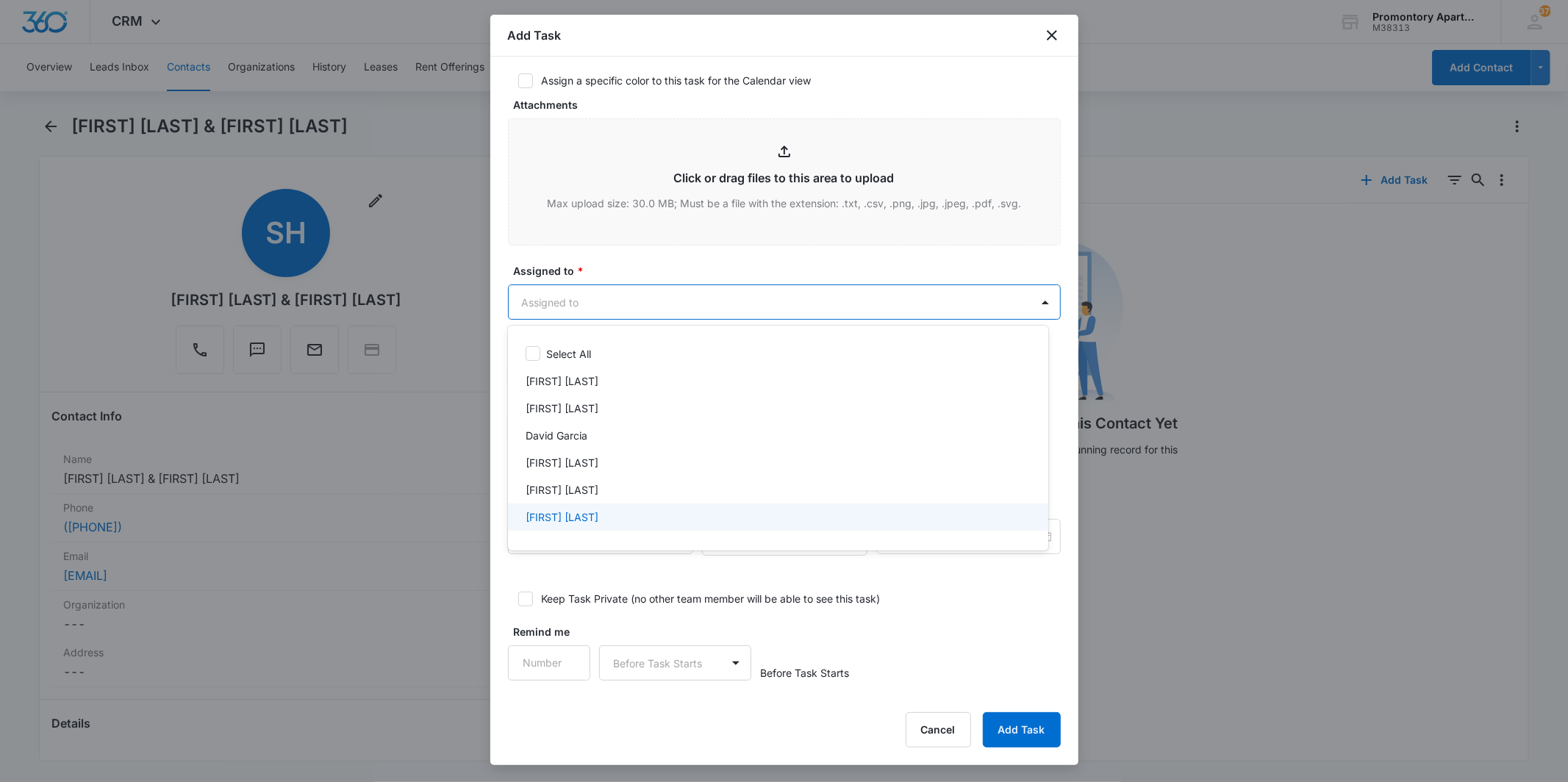 click on "[FIRST] [LAST]" at bounding box center [776, 517] 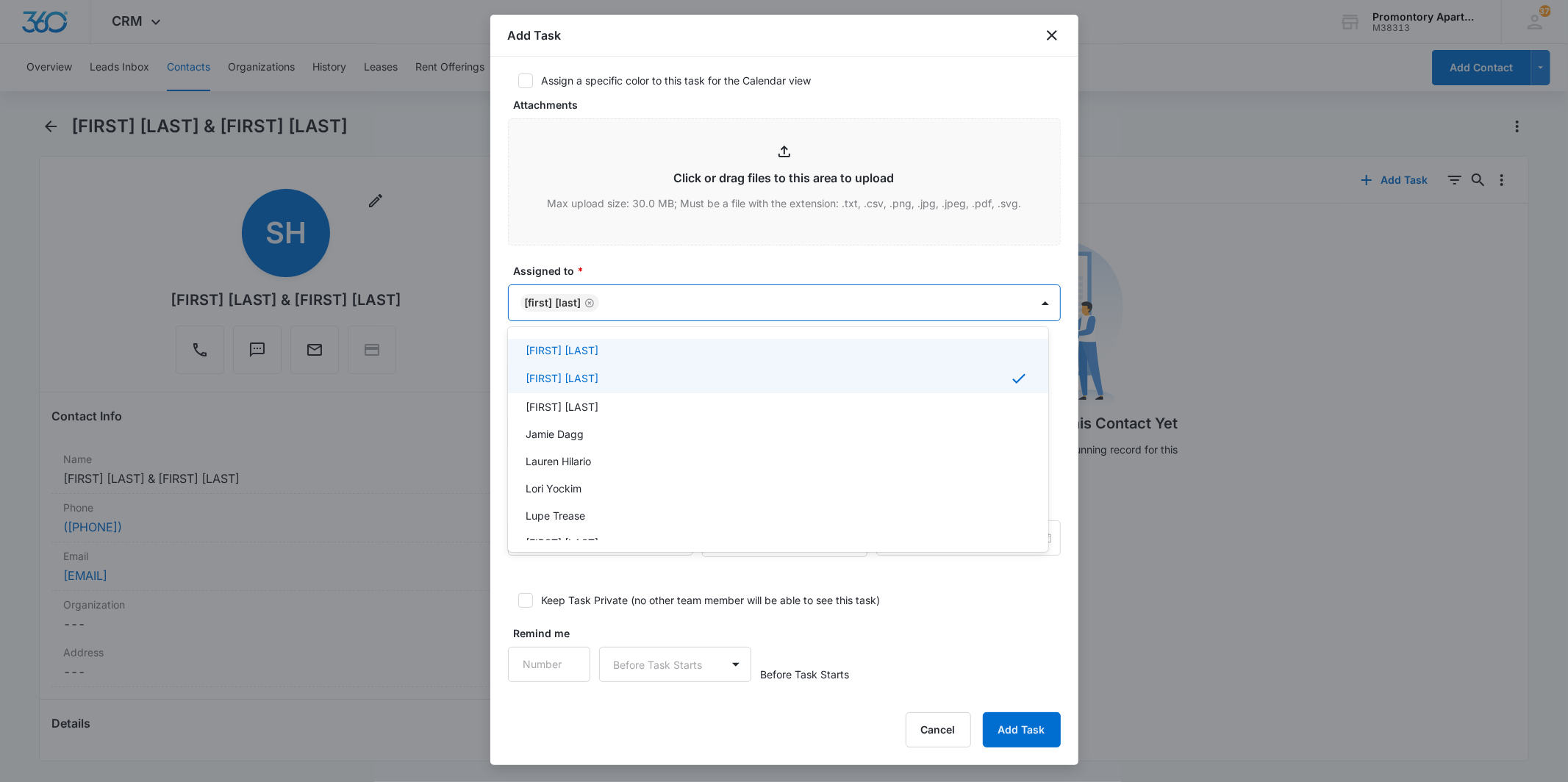 scroll, scrollTop: 163, scrollLeft: 0, axis: vertical 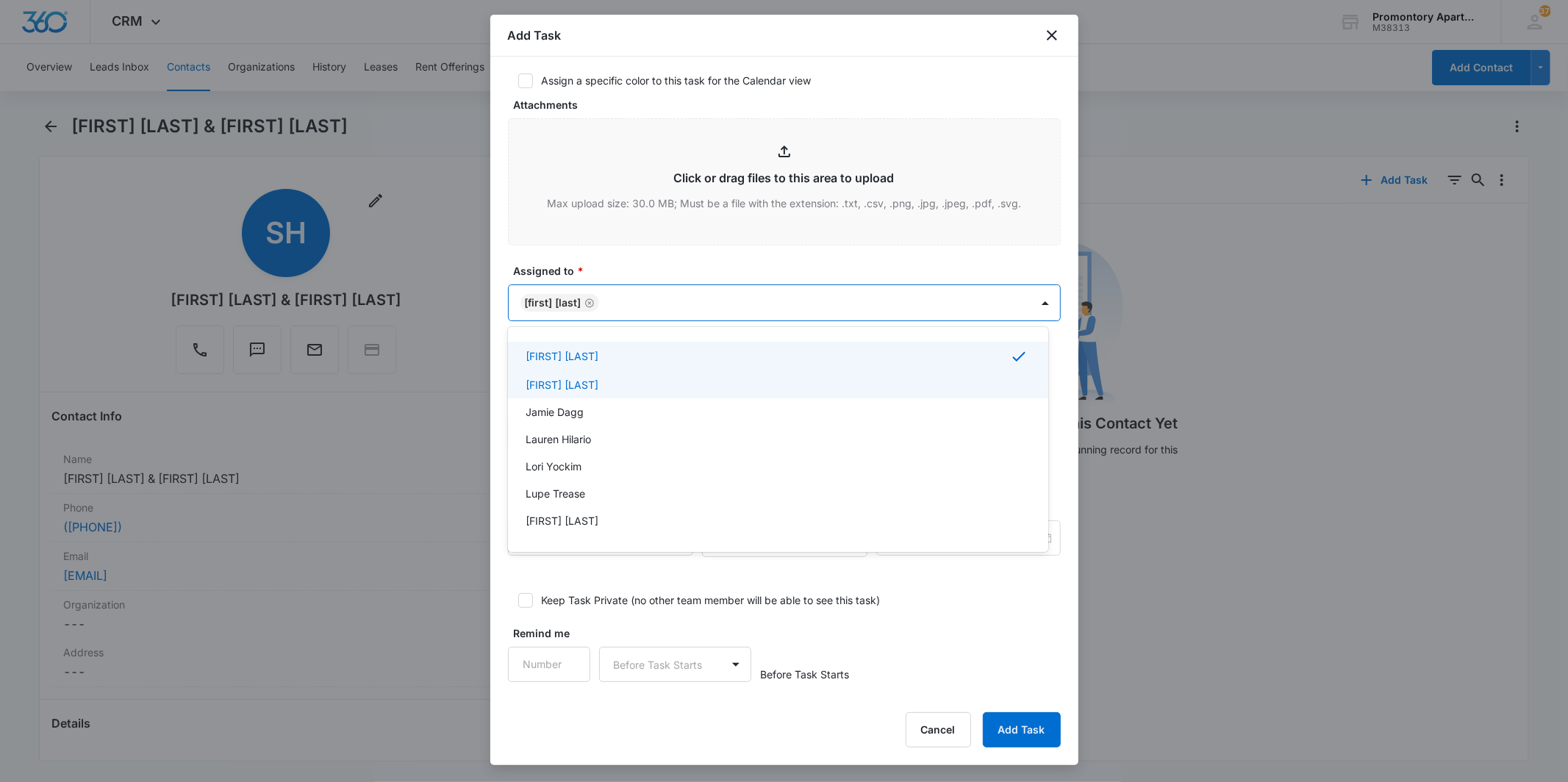 click on "[FIRST] [LAST]" at bounding box center [778, 384] 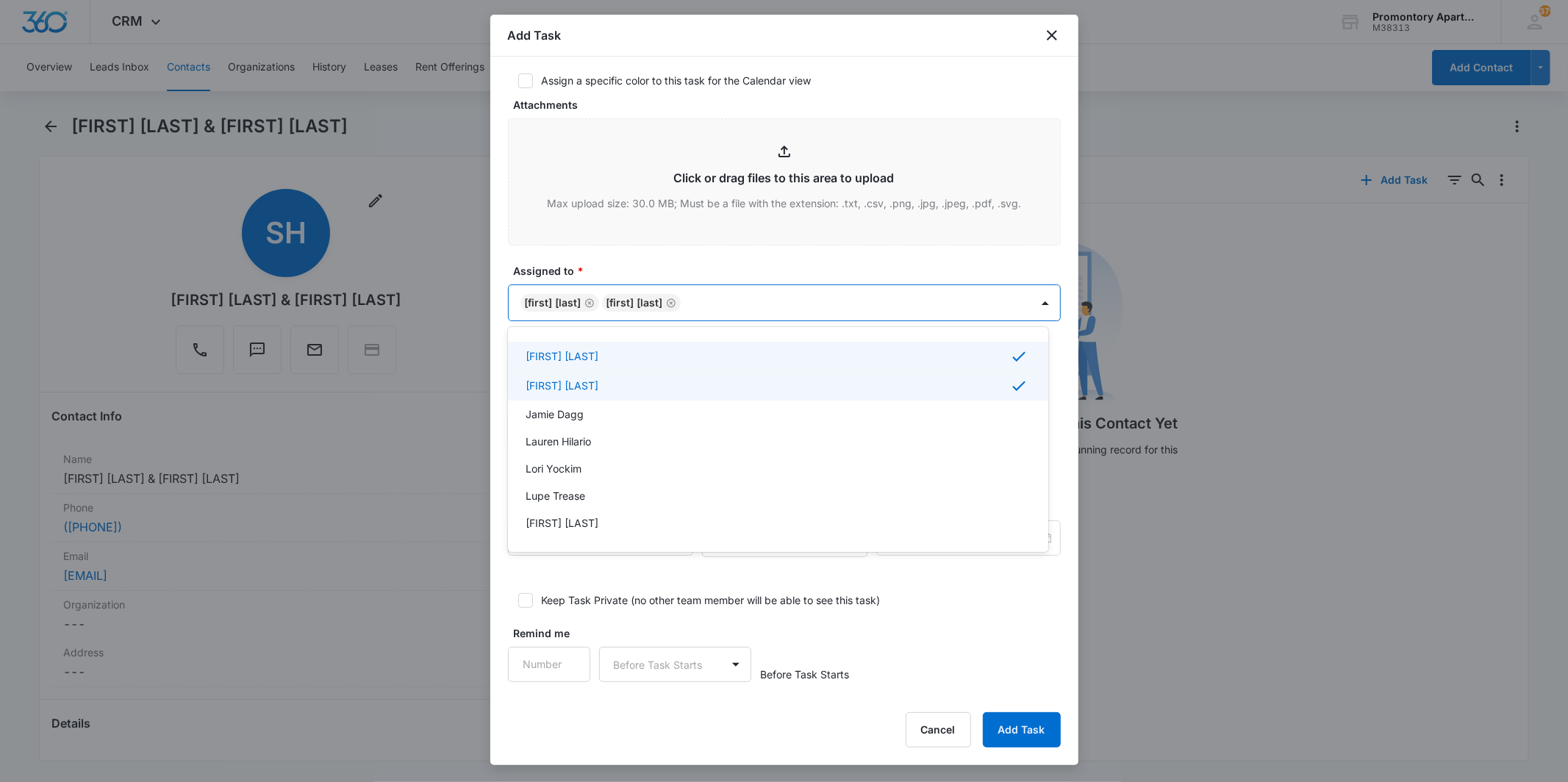 click at bounding box center [784, 391] 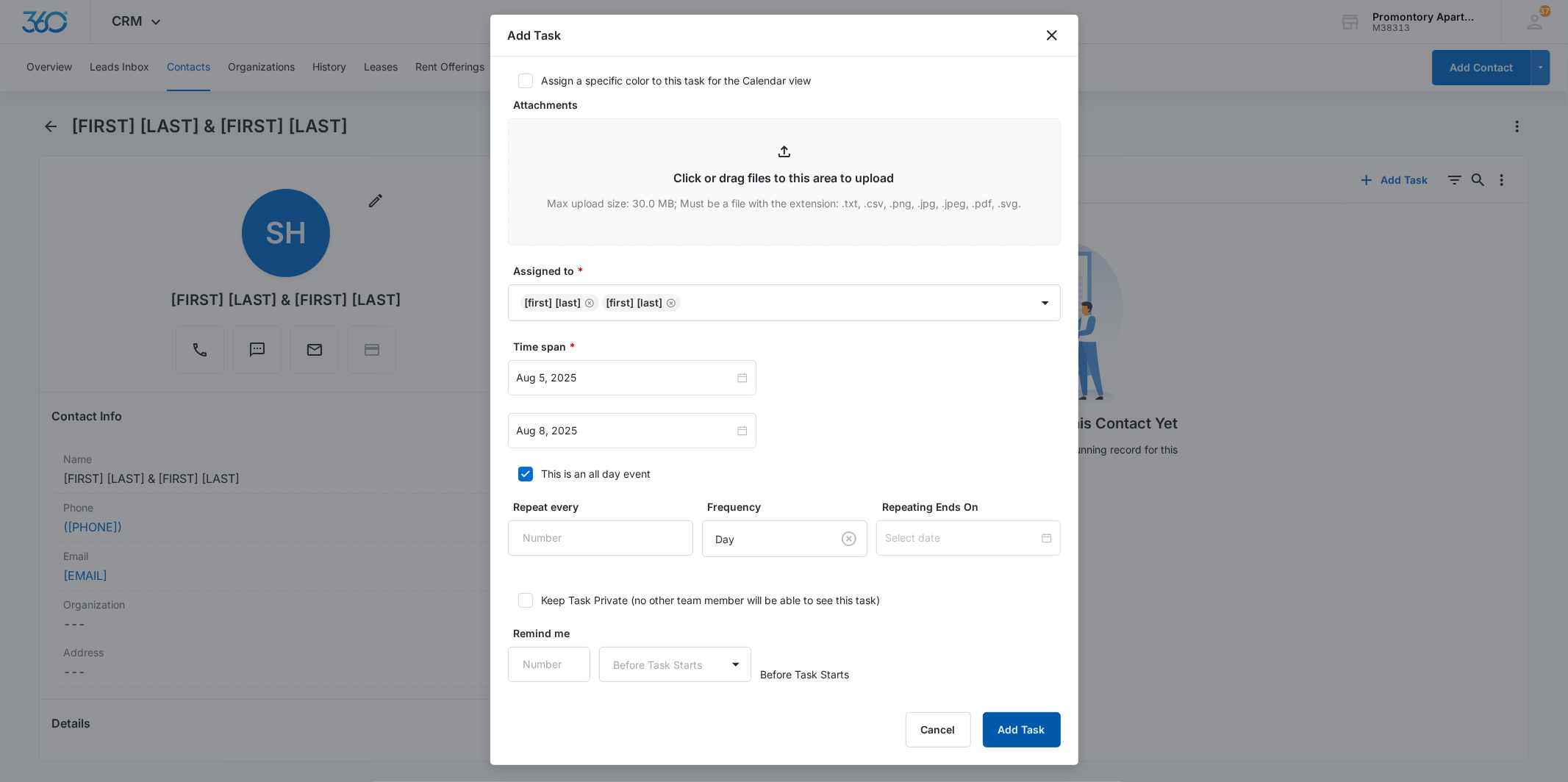 click on "Add Task" at bounding box center [1022, 730] 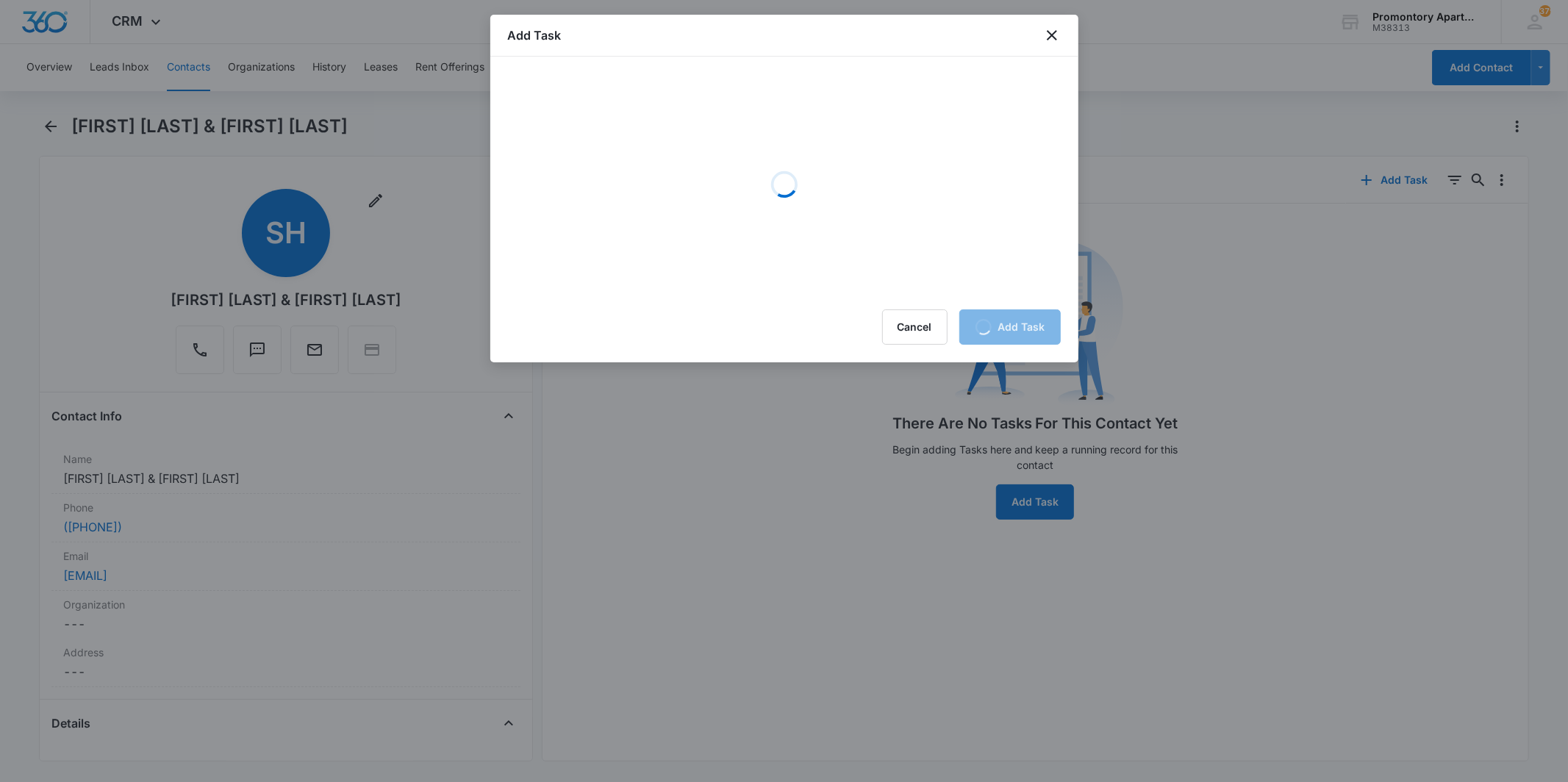 scroll, scrollTop: 0, scrollLeft: 0, axis: both 